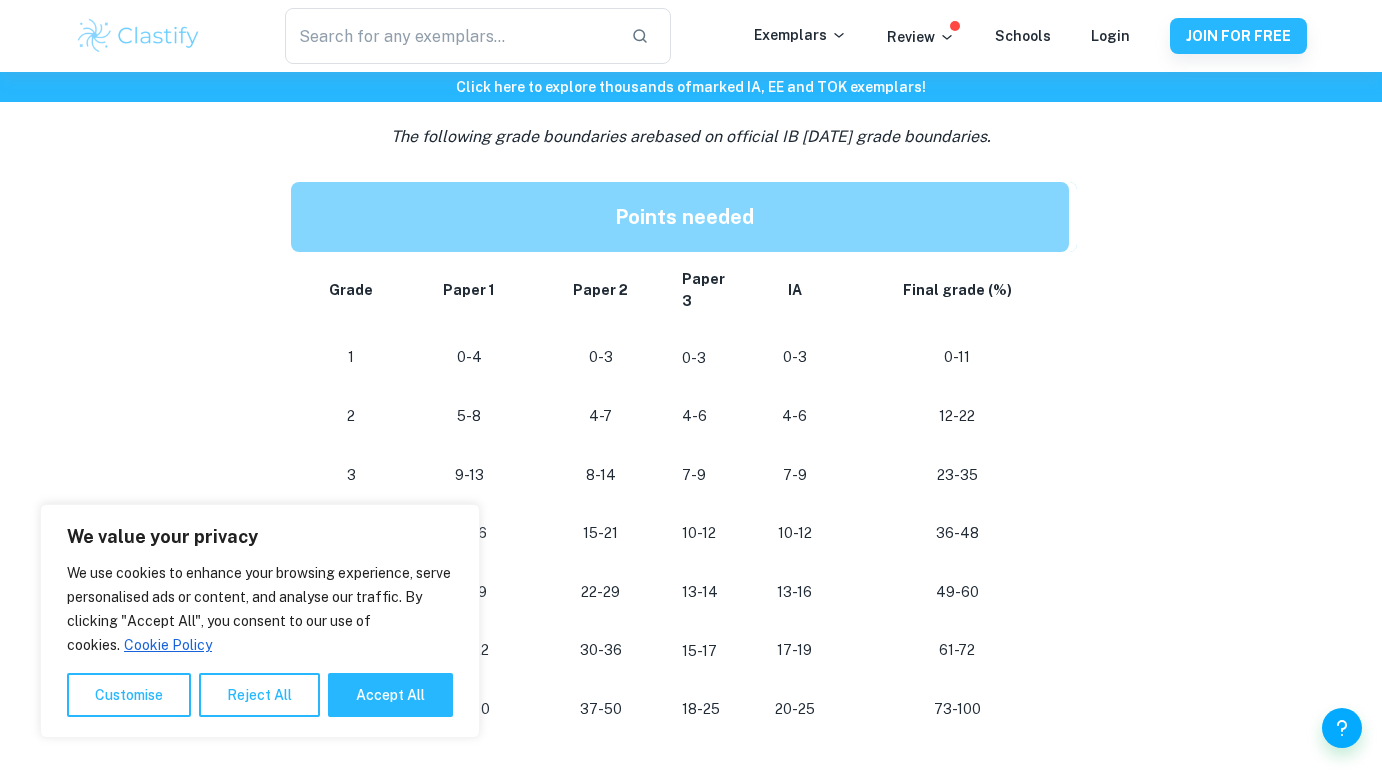 scroll, scrollTop: 967, scrollLeft: 0, axis: vertical 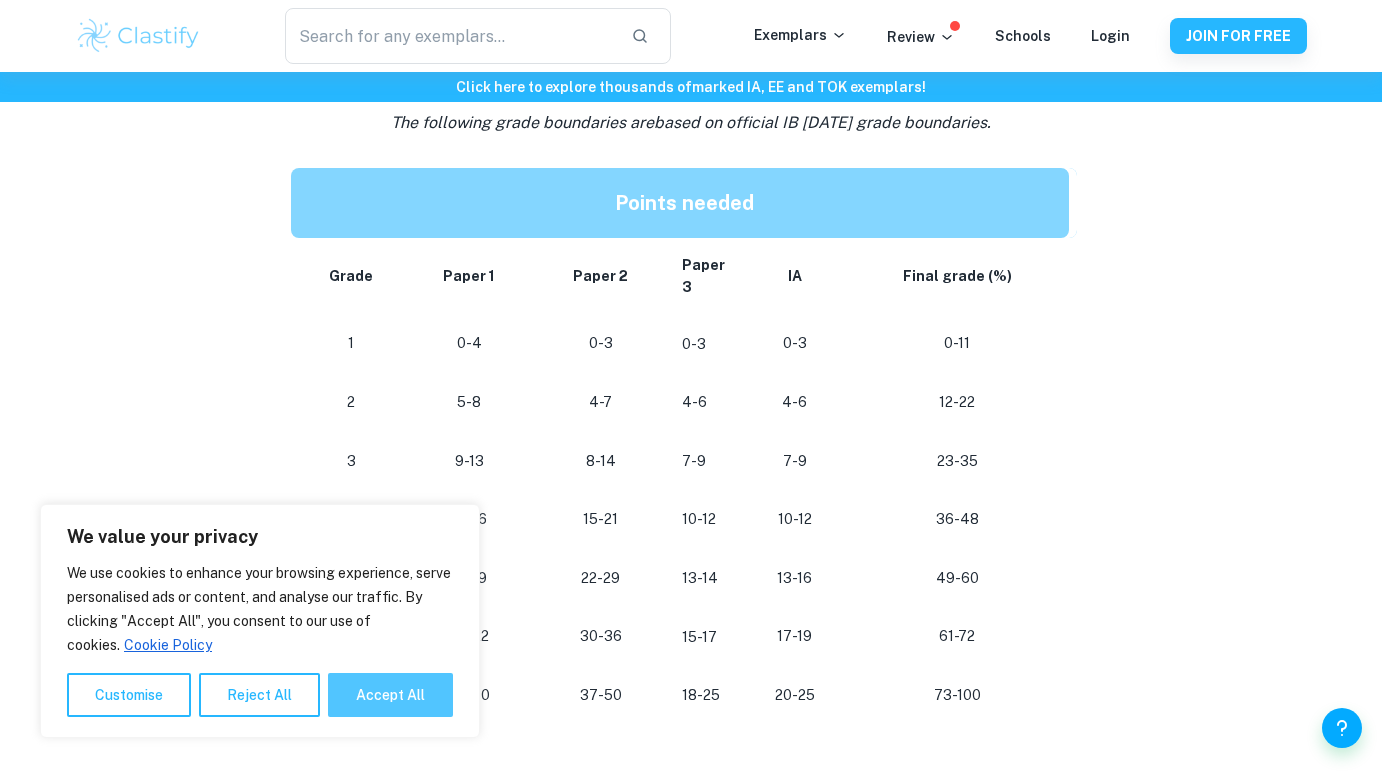 click on "Accept All" at bounding box center (390, 695) 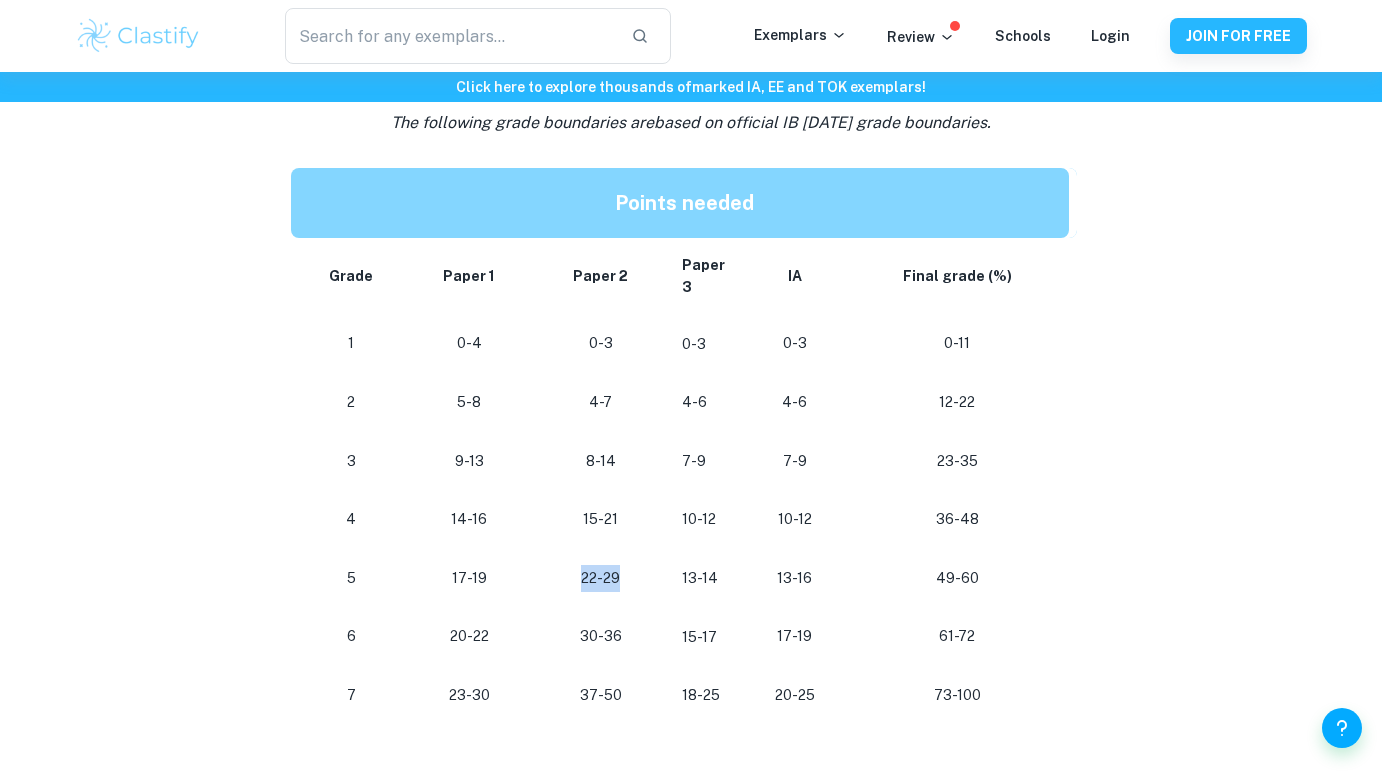 drag, startPoint x: 622, startPoint y: 568, endPoint x: 582, endPoint y: 551, distance: 43.462627 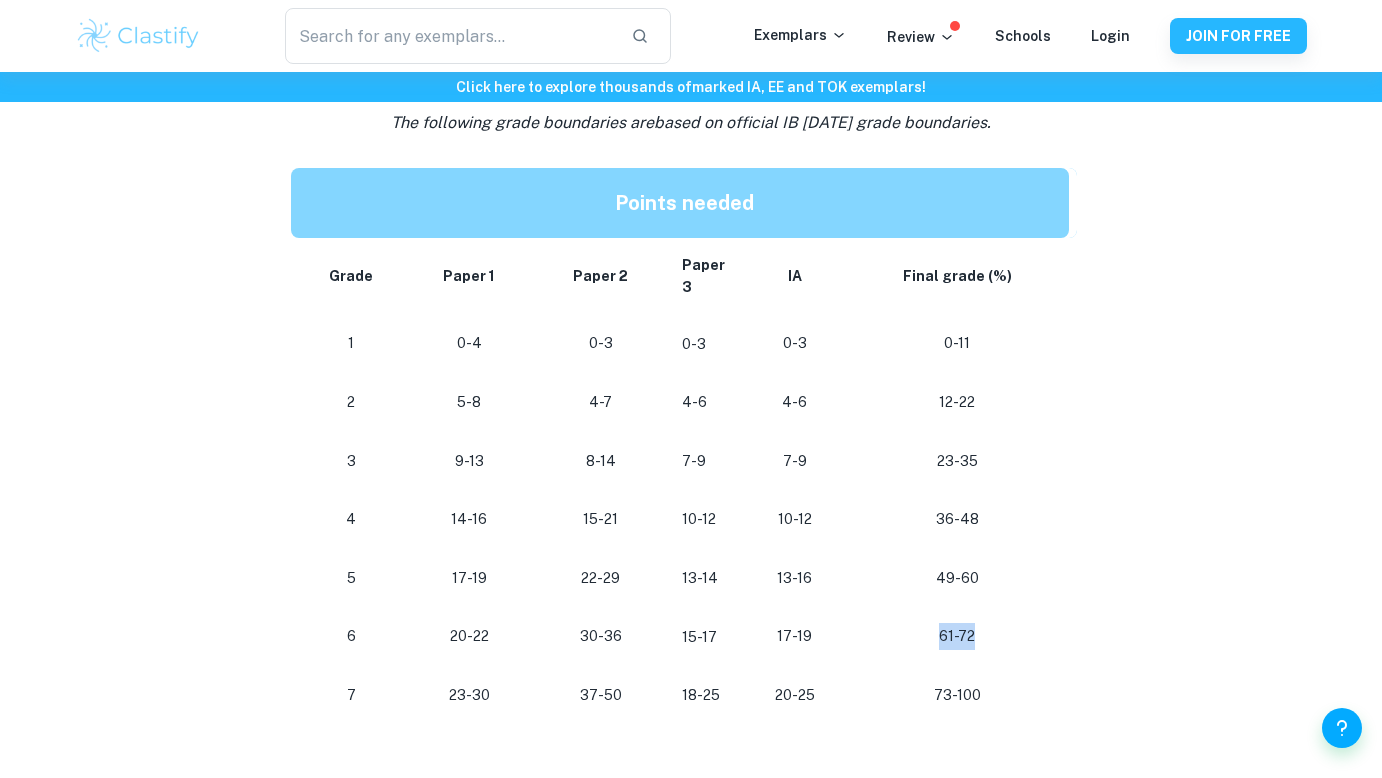 drag, startPoint x: 993, startPoint y: 628, endPoint x: 927, endPoint y: 632, distance: 66.1211 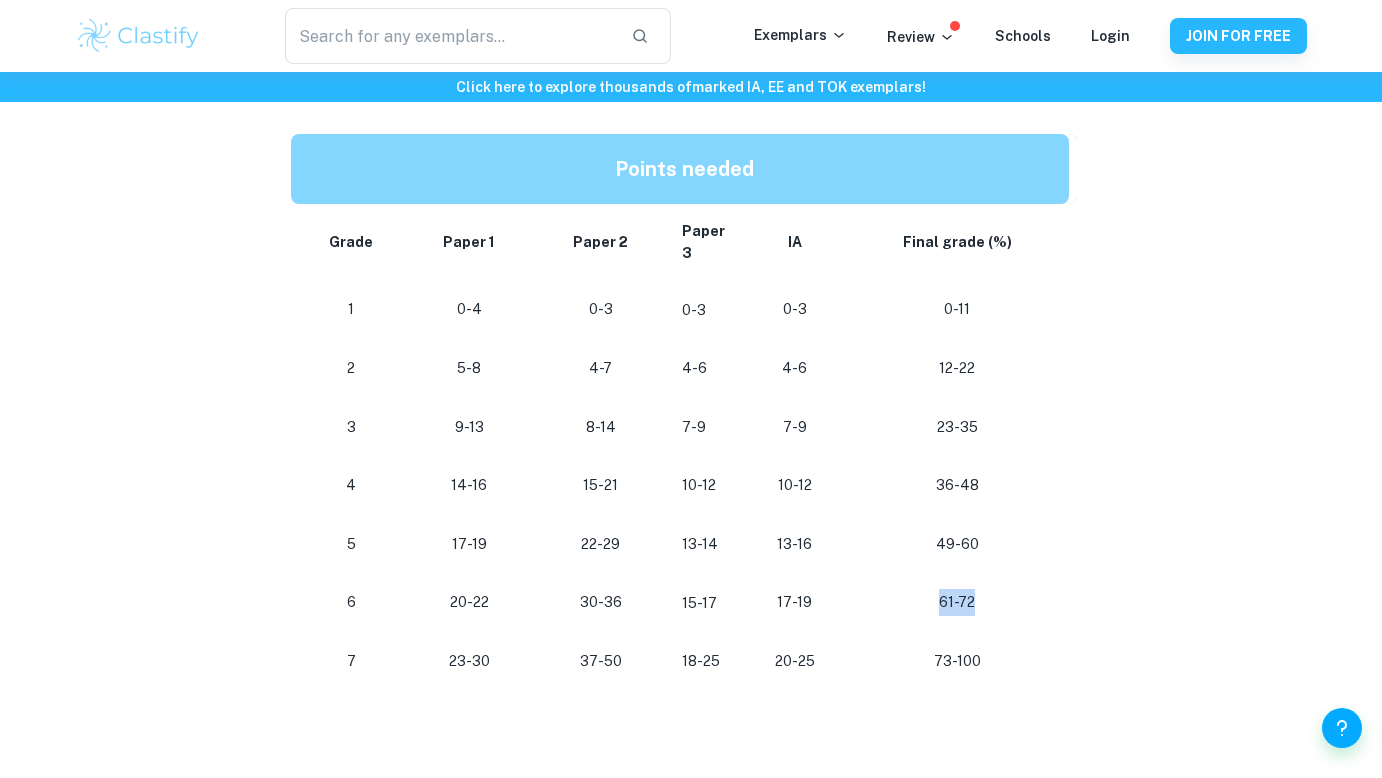 scroll, scrollTop: 1034, scrollLeft: 0, axis: vertical 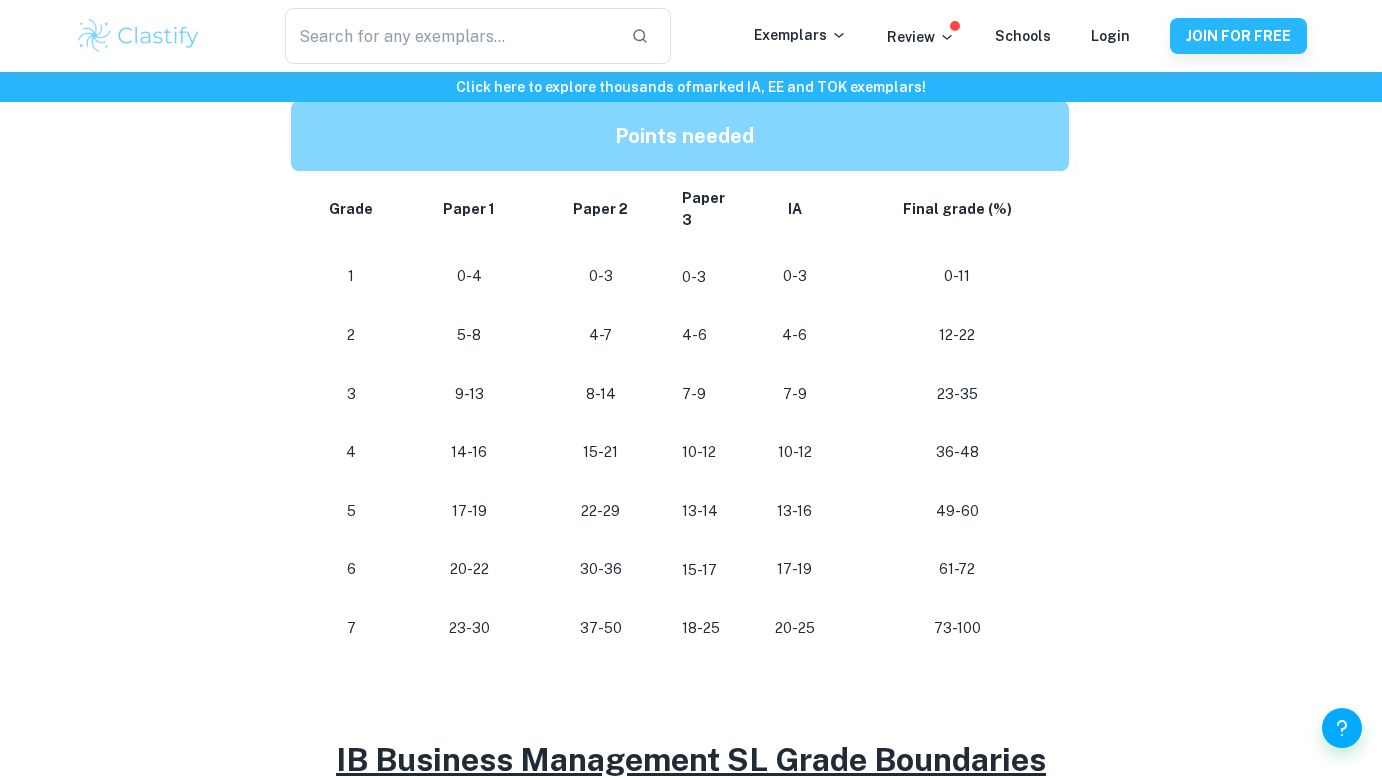 click on "15-17" at bounding box center (705, 569) 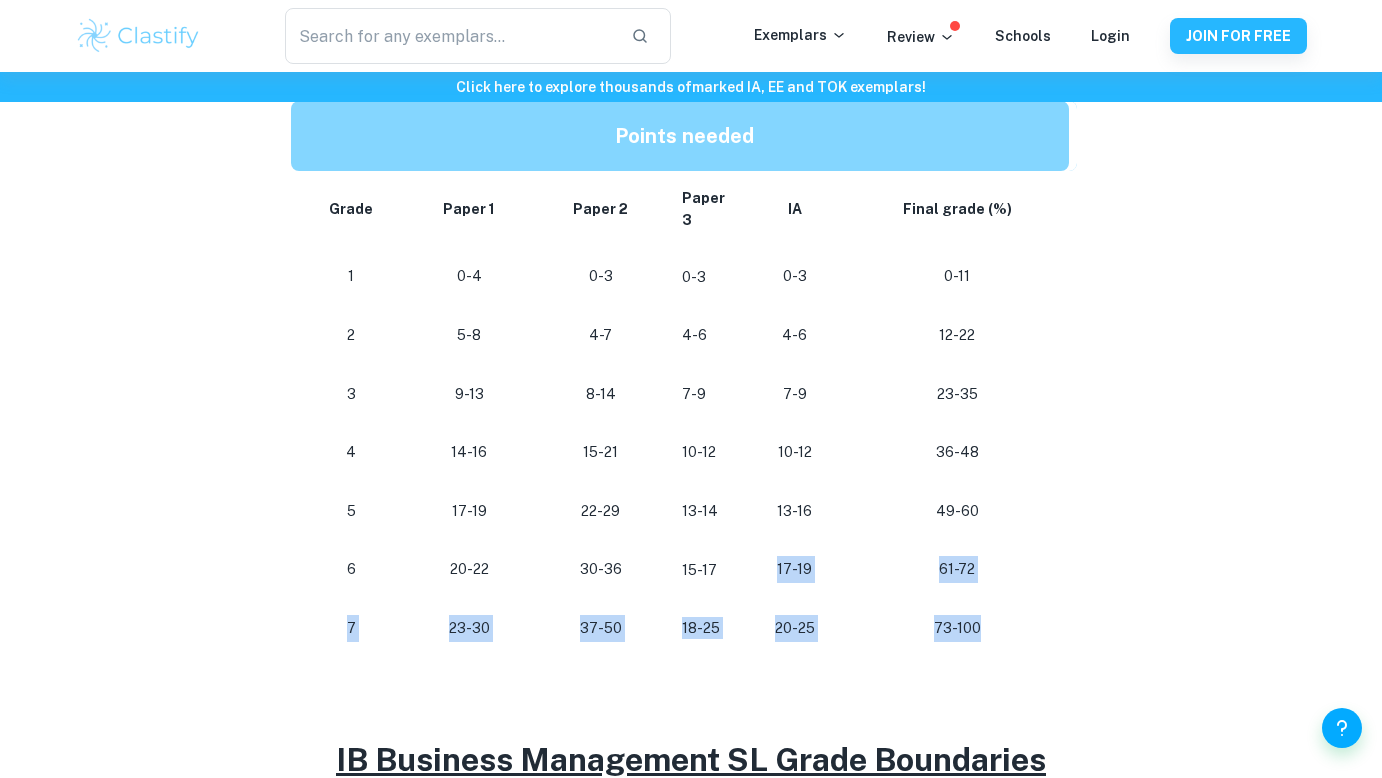 drag, startPoint x: 723, startPoint y: 559, endPoint x: 926, endPoint y: 636, distance: 217.11287 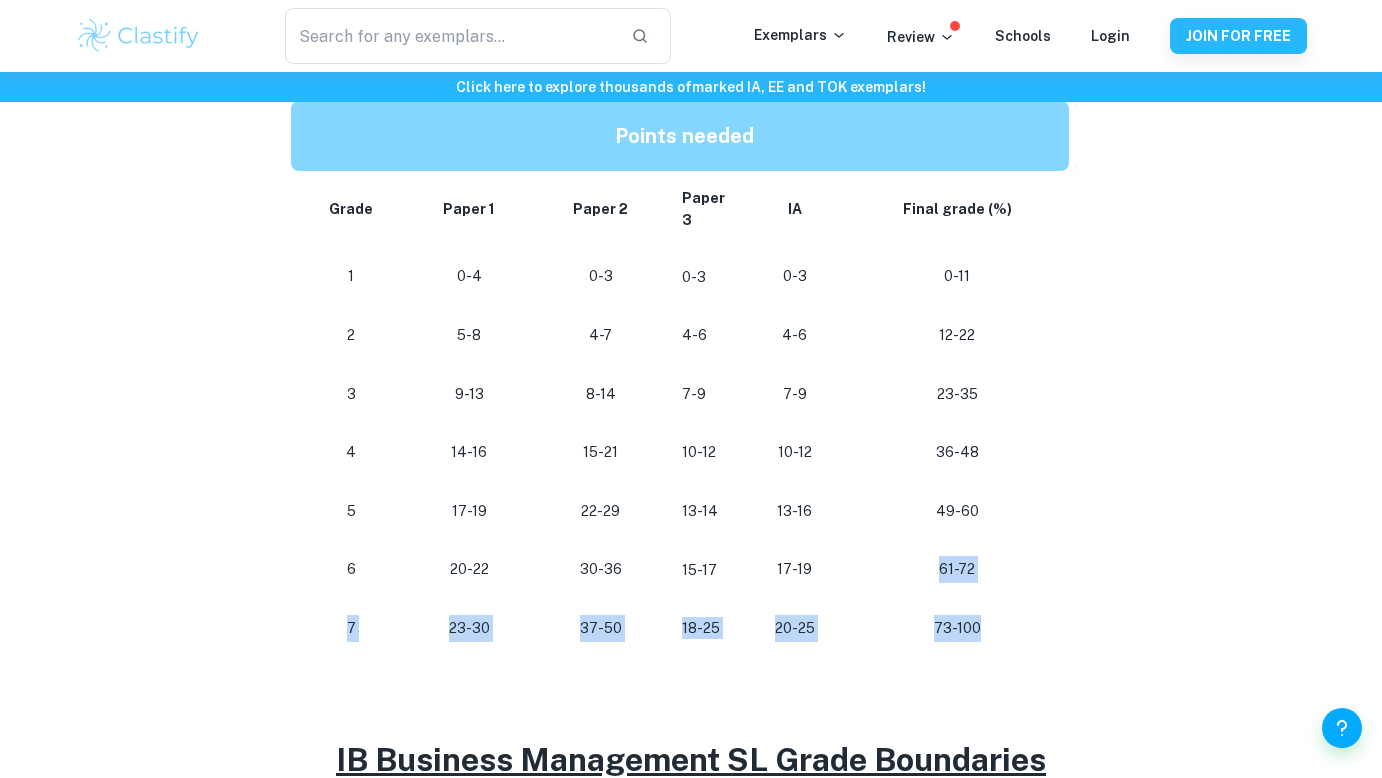 drag, startPoint x: 1016, startPoint y: 619, endPoint x: 928, endPoint y: 553, distance: 110 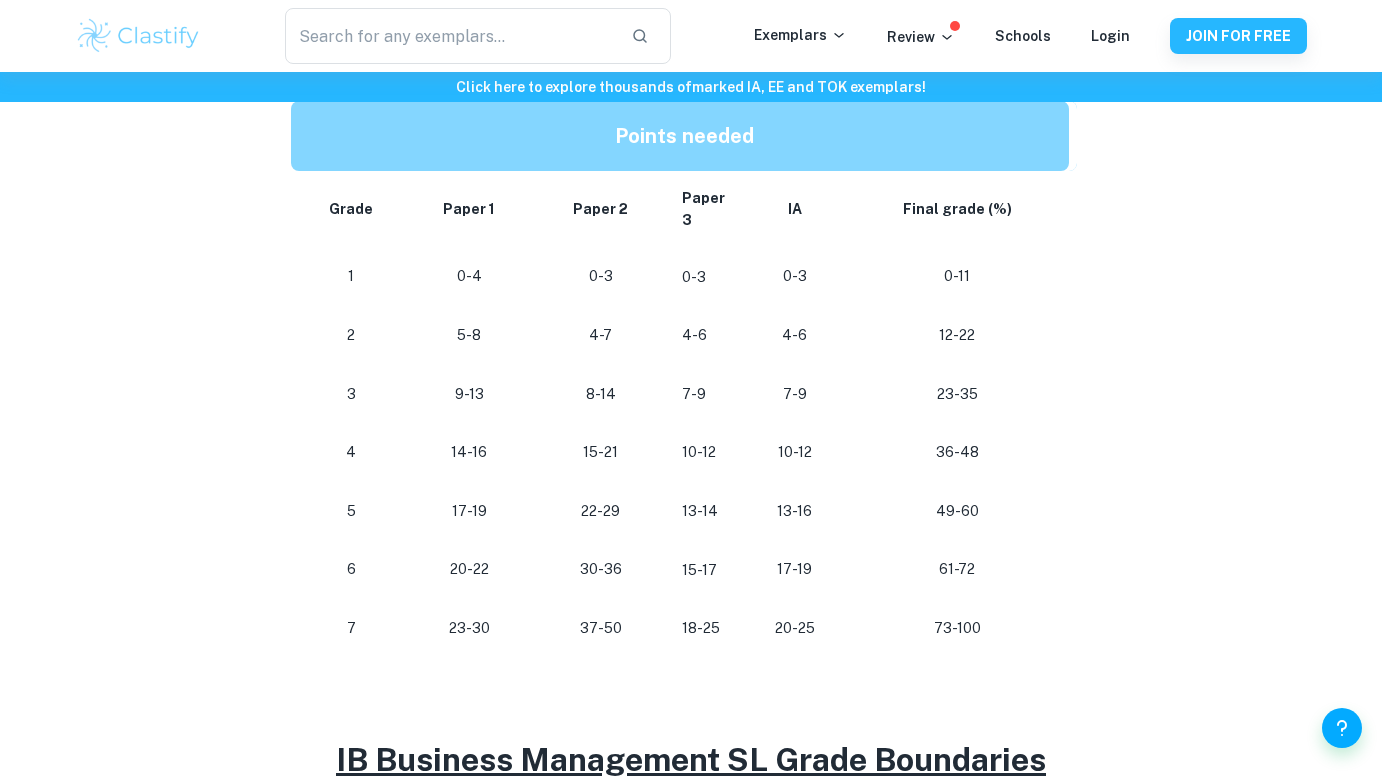 click on "73-100" at bounding box center (961, 628) 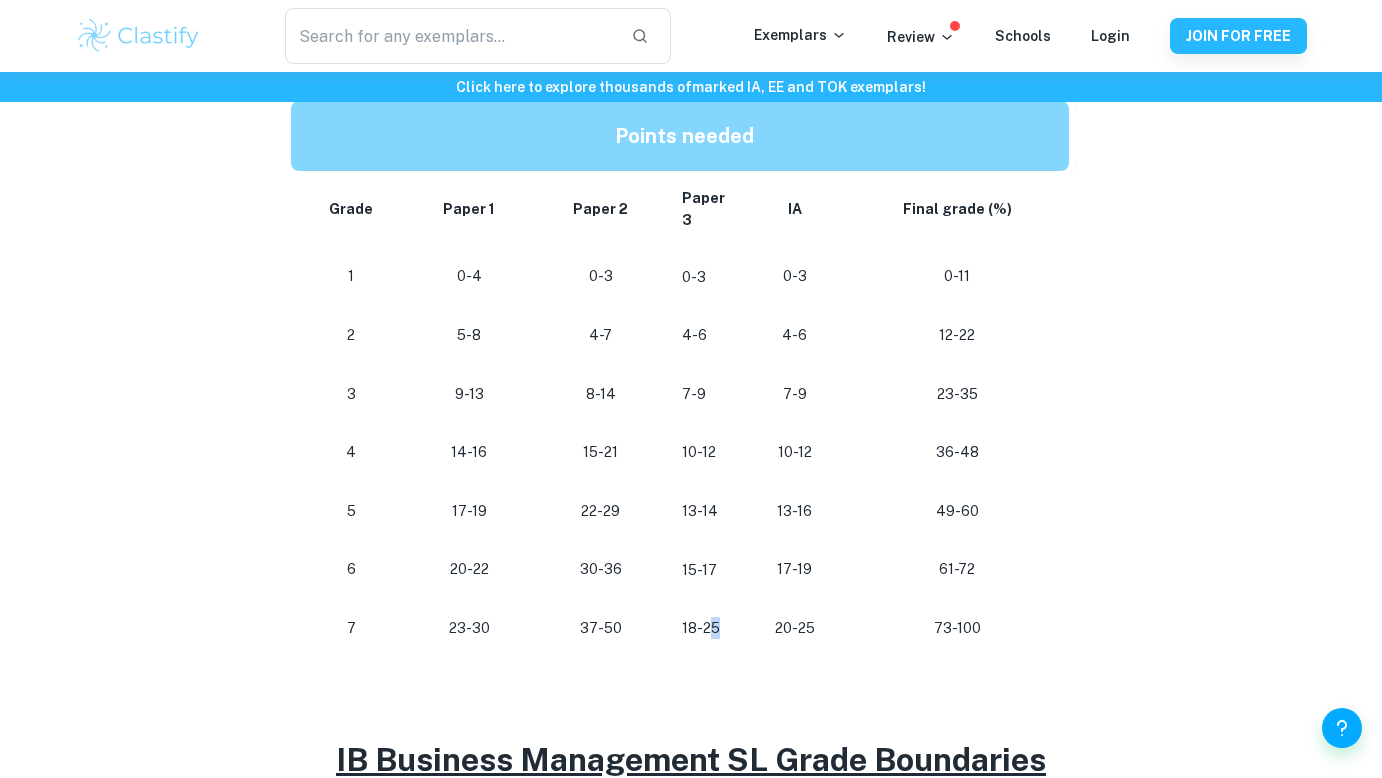 drag, startPoint x: 718, startPoint y: 621, endPoint x: 708, endPoint y: 622, distance: 10.049875 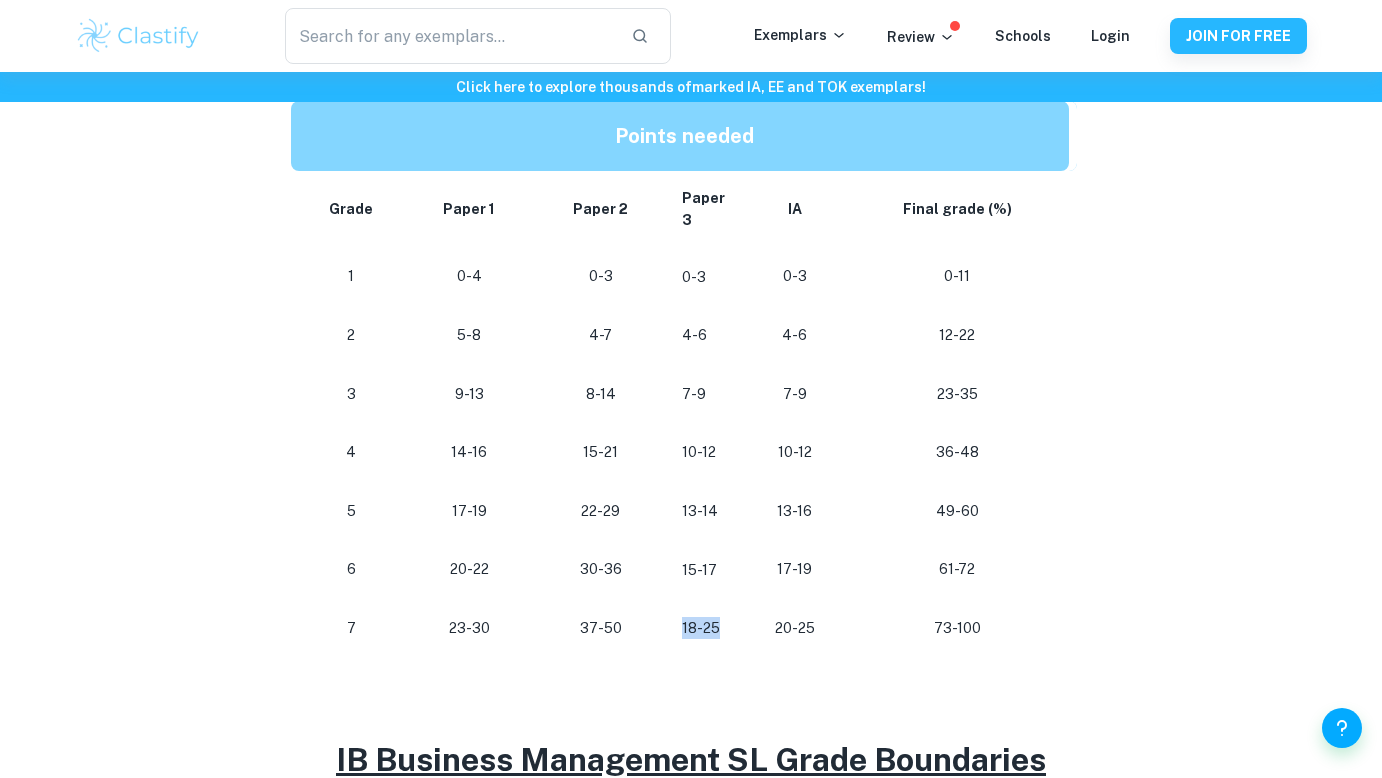 drag, startPoint x: 723, startPoint y: 620, endPoint x: 682, endPoint y: 619, distance: 41.01219 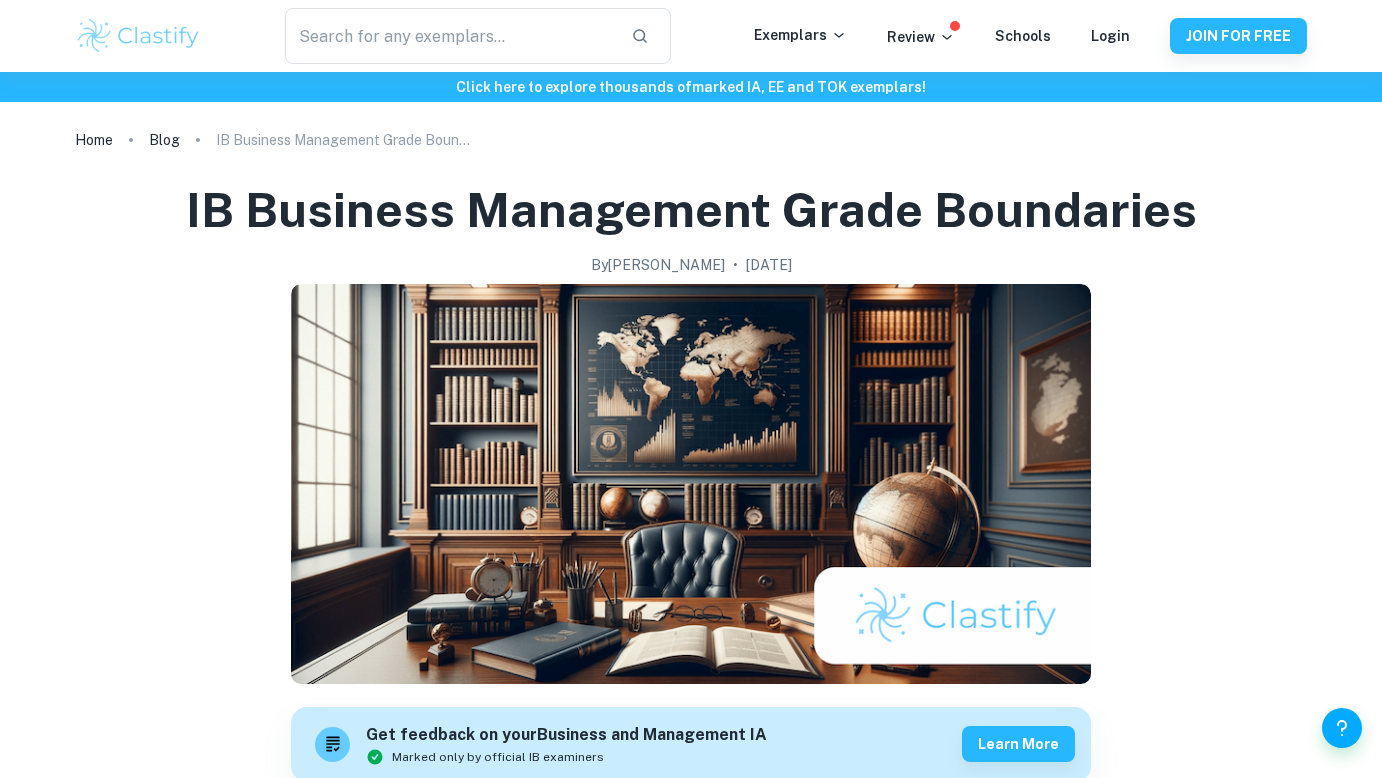 scroll, scrollTop: 0, scrollLeft: 0, axis: both 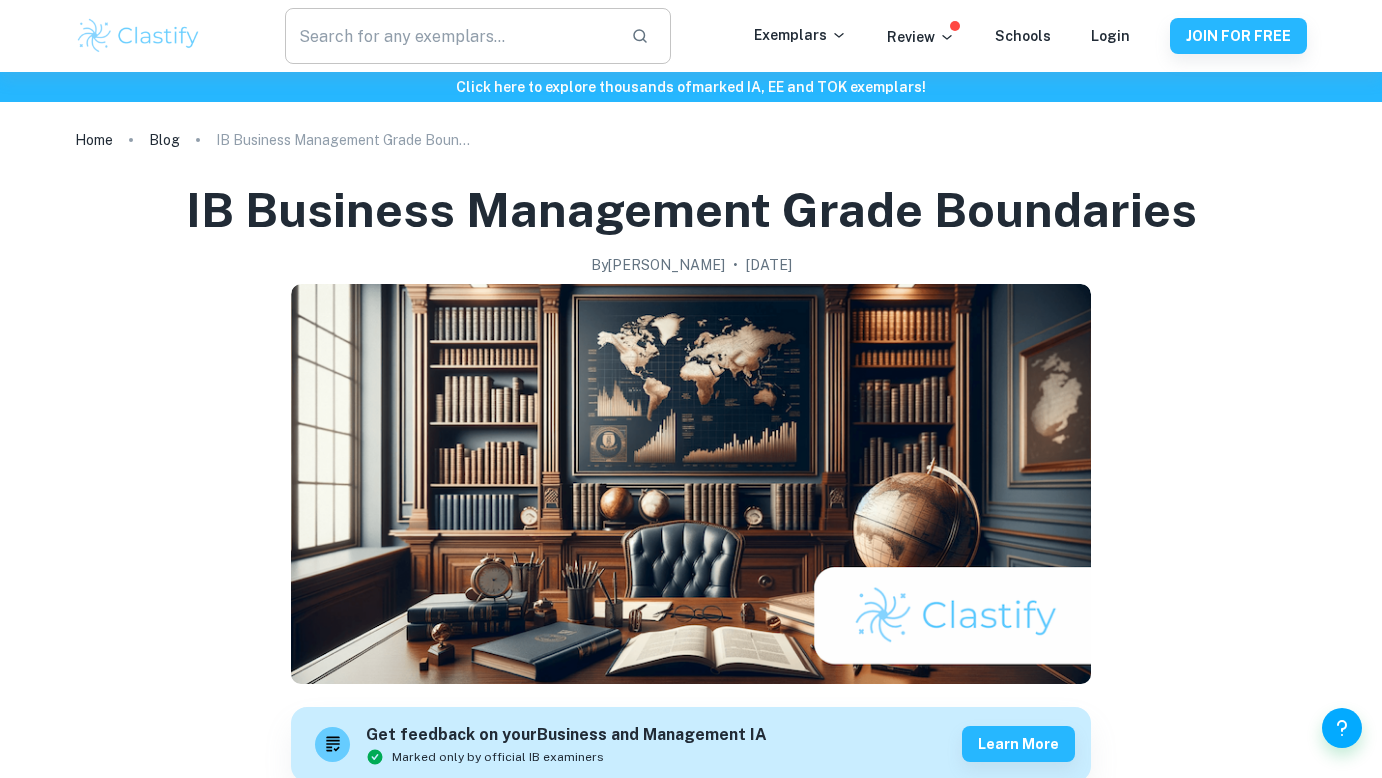 click at bounding box center [450, 36] 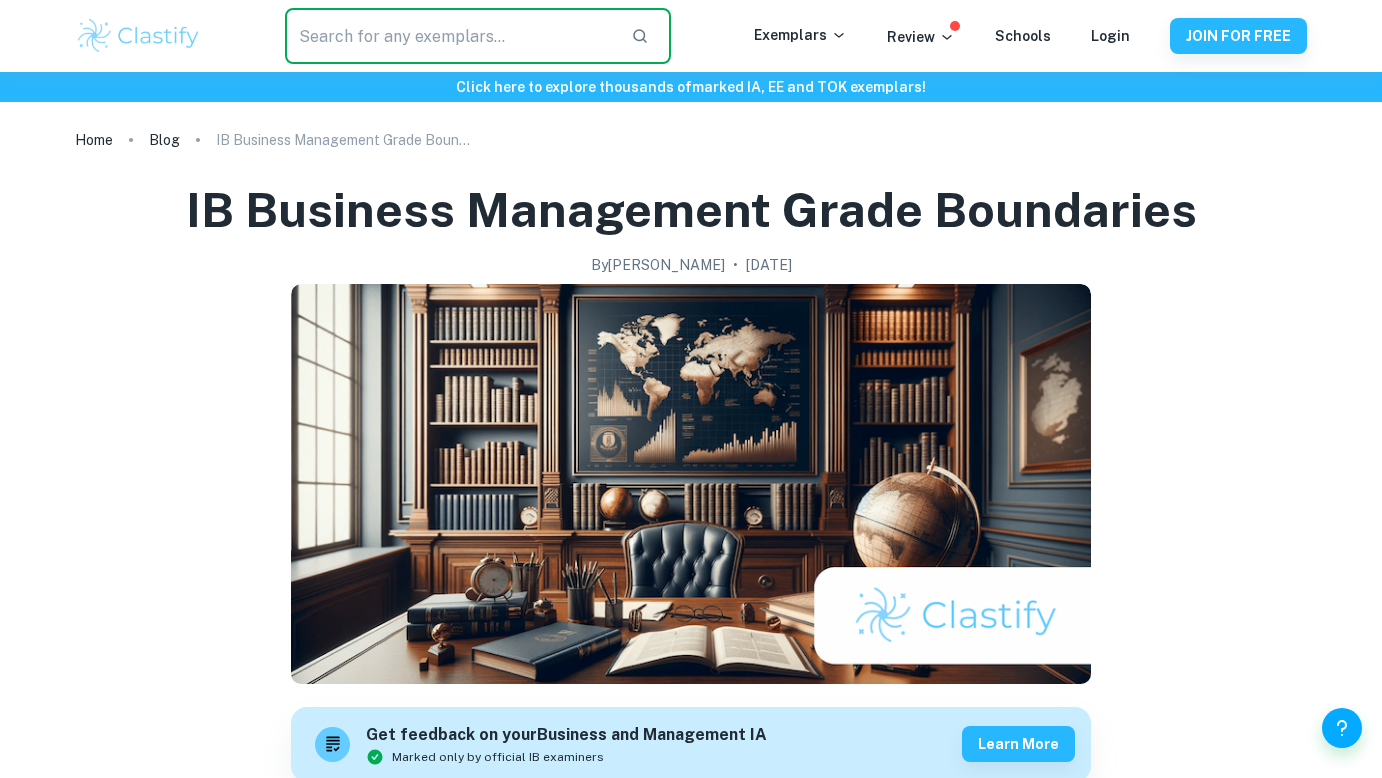 type on "m" 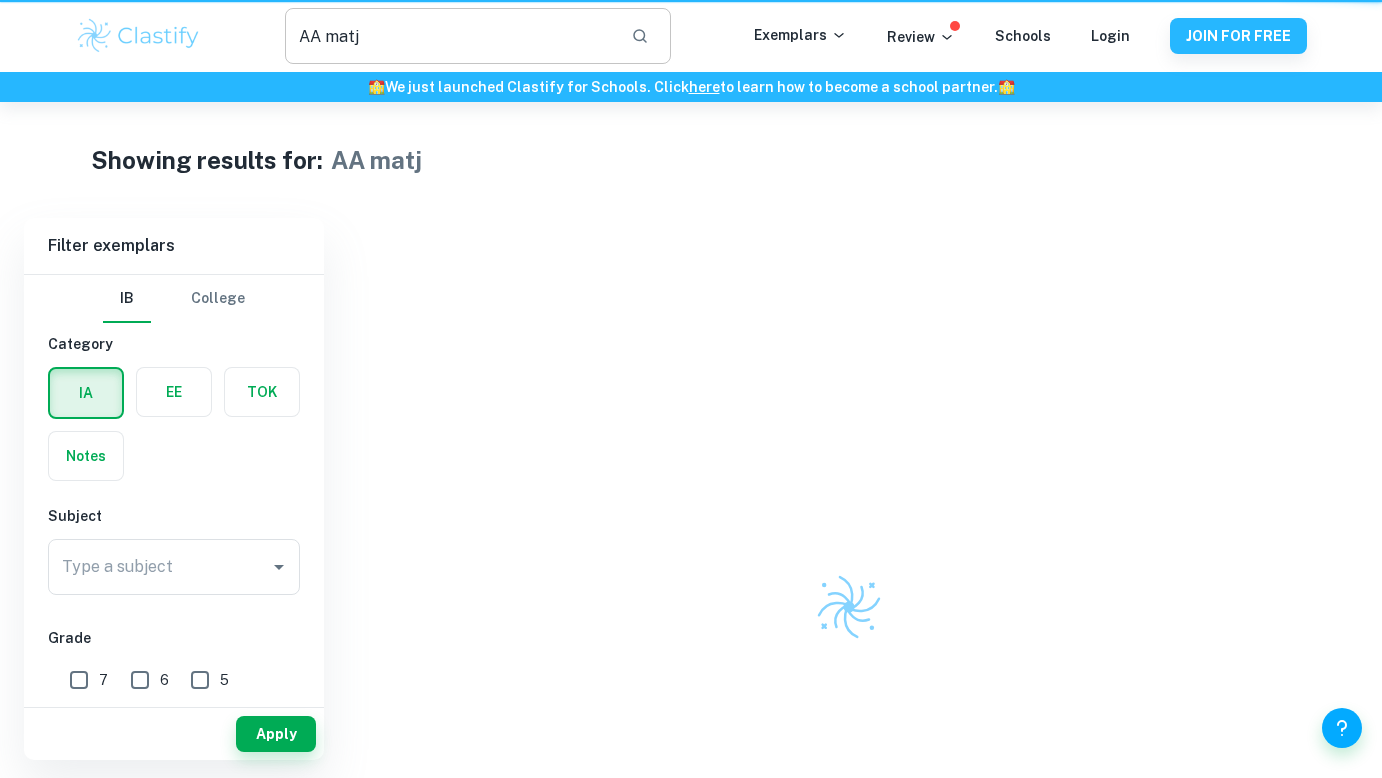 click on "AA matj" at bounding box center (450, 36) 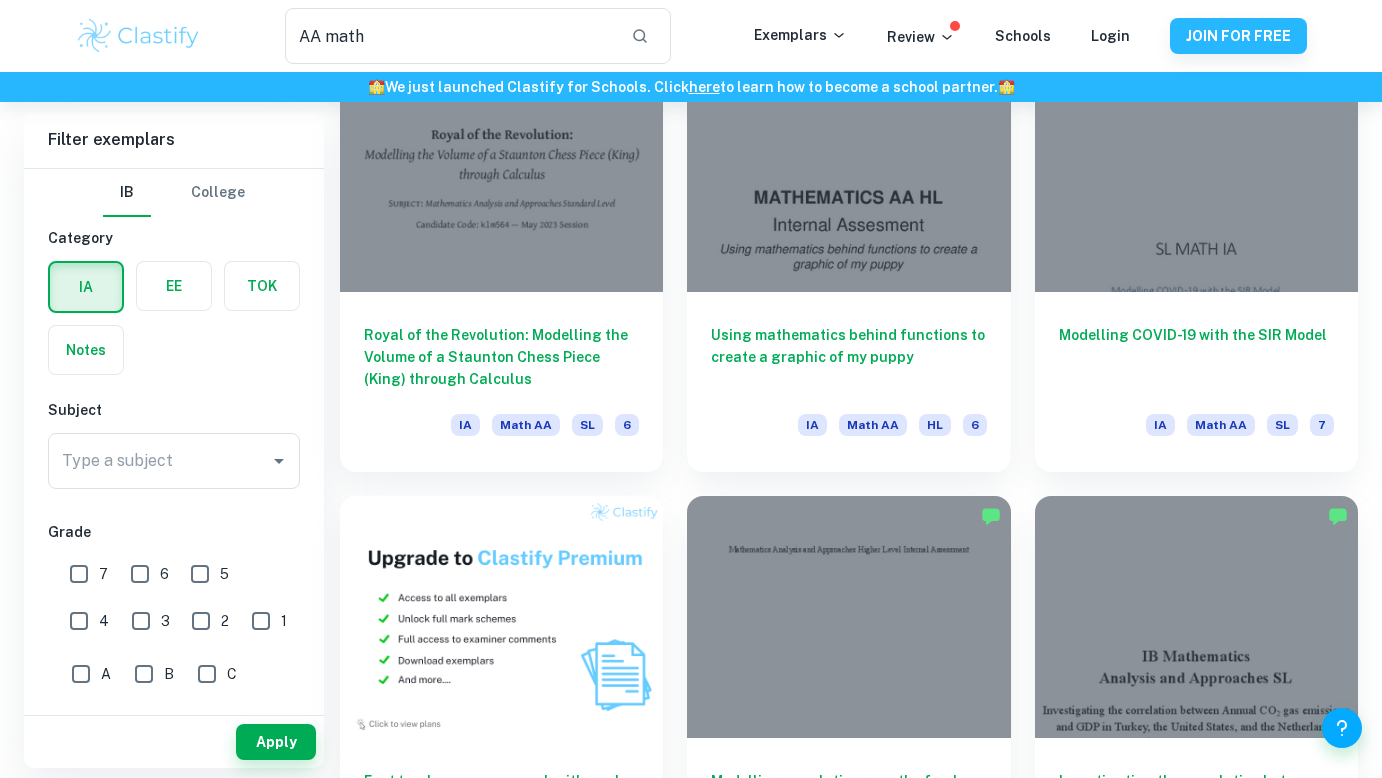 scroll, scrollTop: 383, scrollLeft: 0, axis: vertical 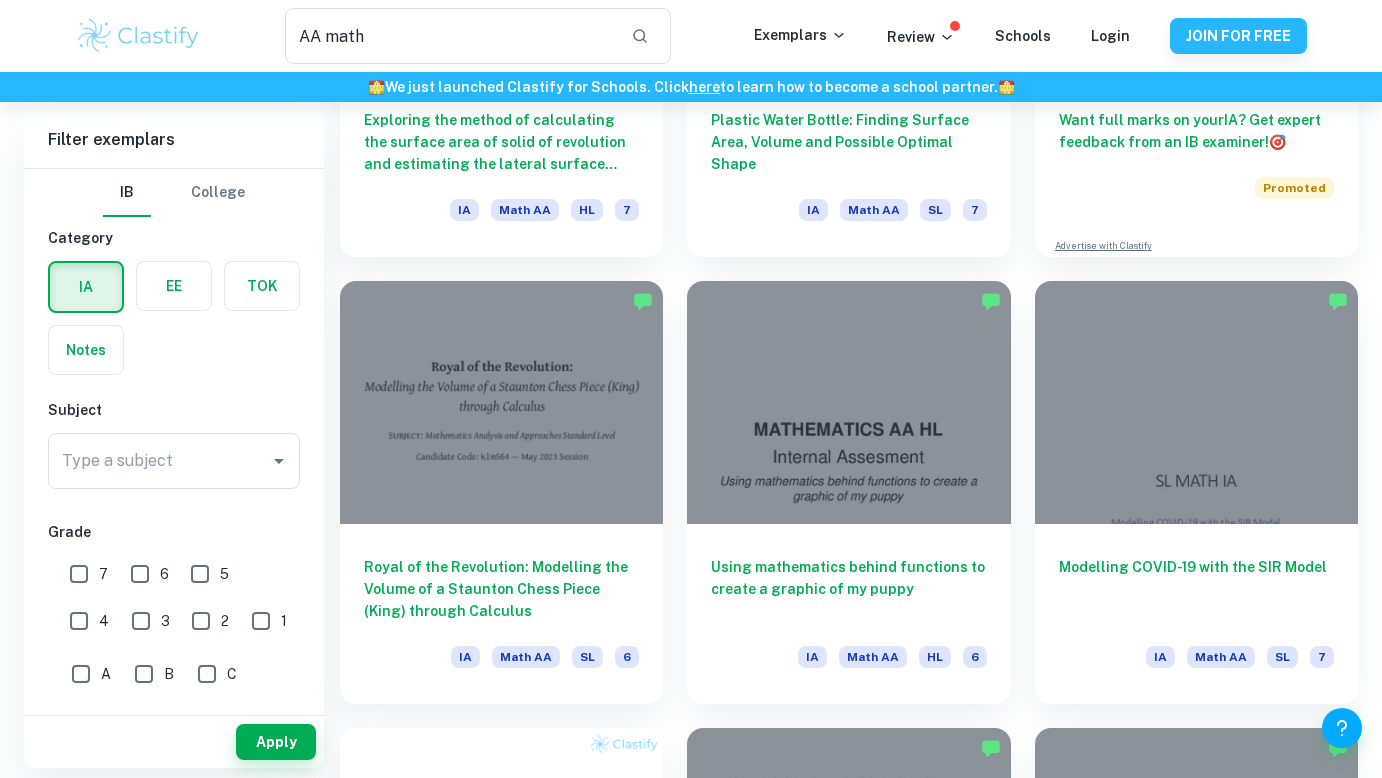 type on "AA matj" 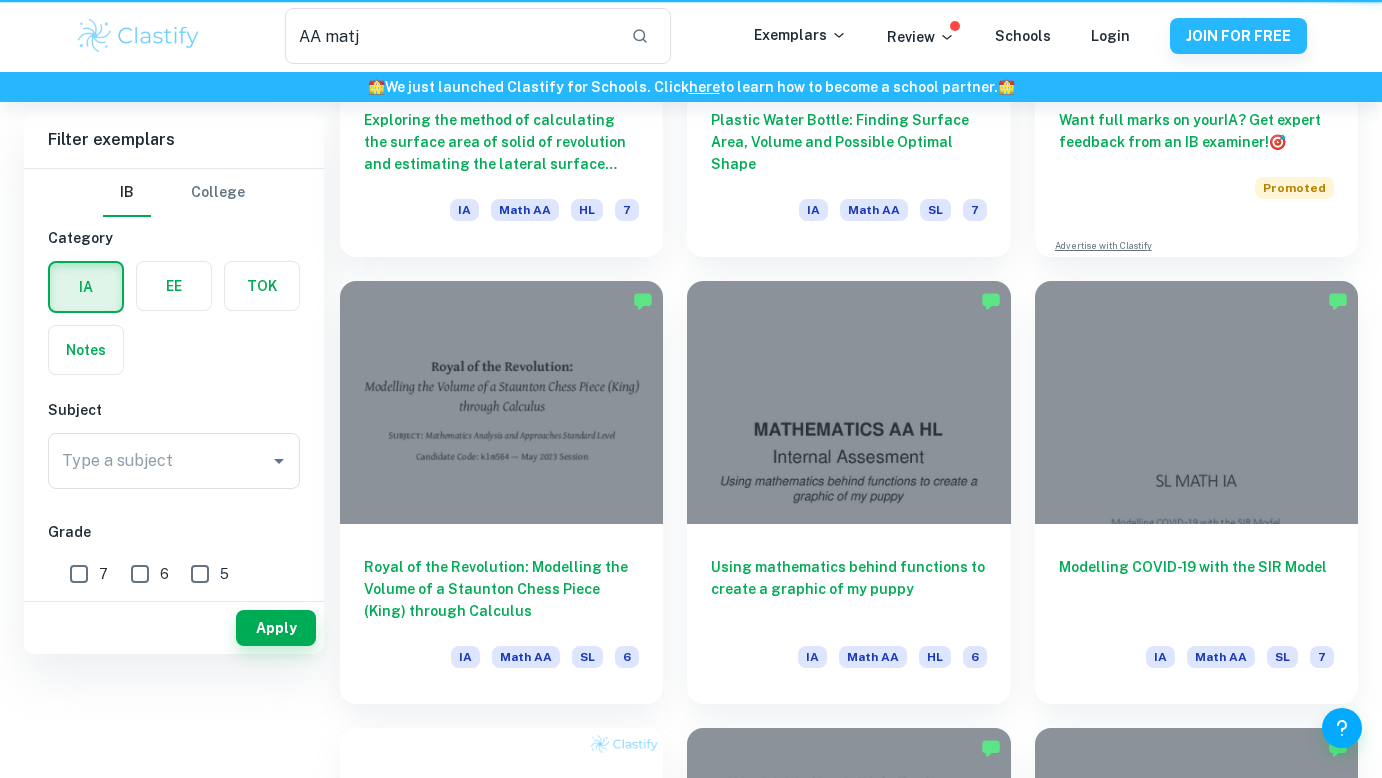 scroll, scrollTop: 0, scrollLeft: 0, axis: both 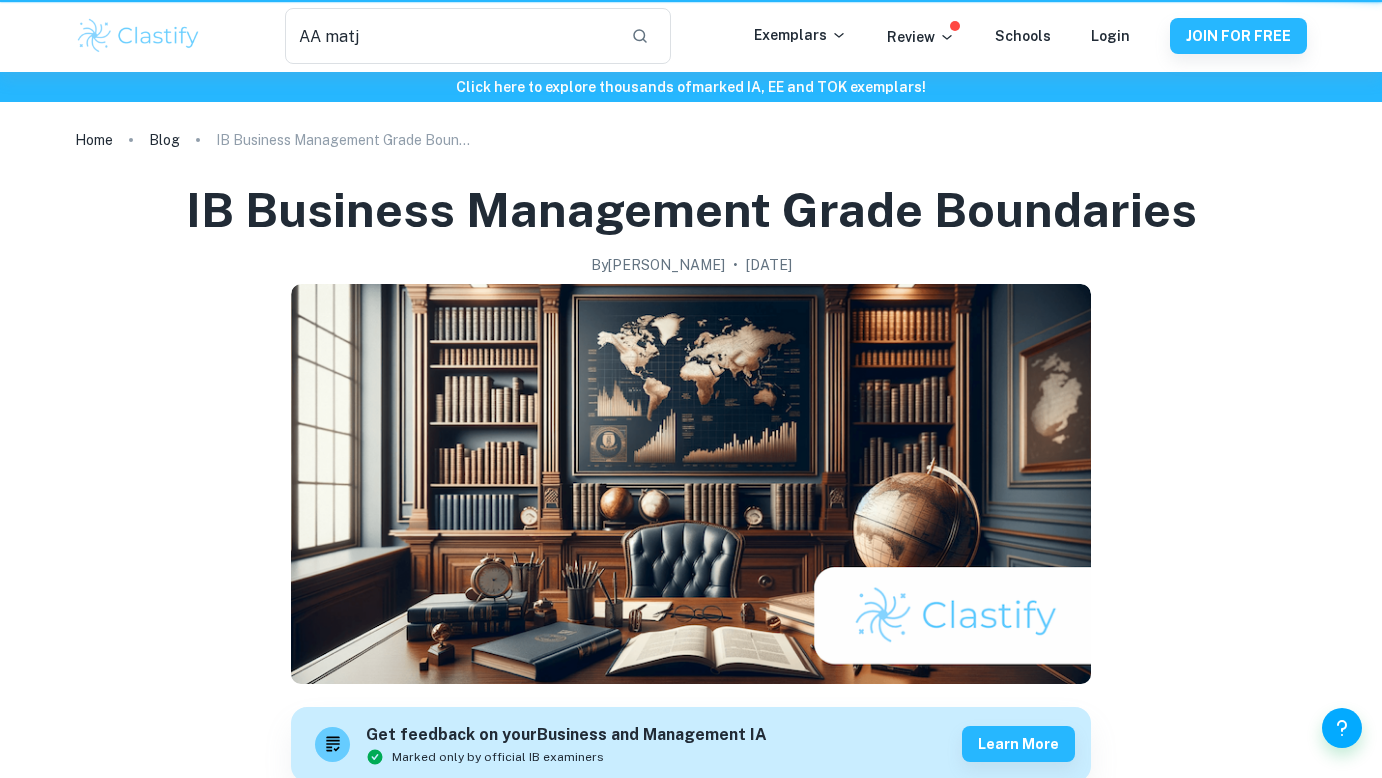 type 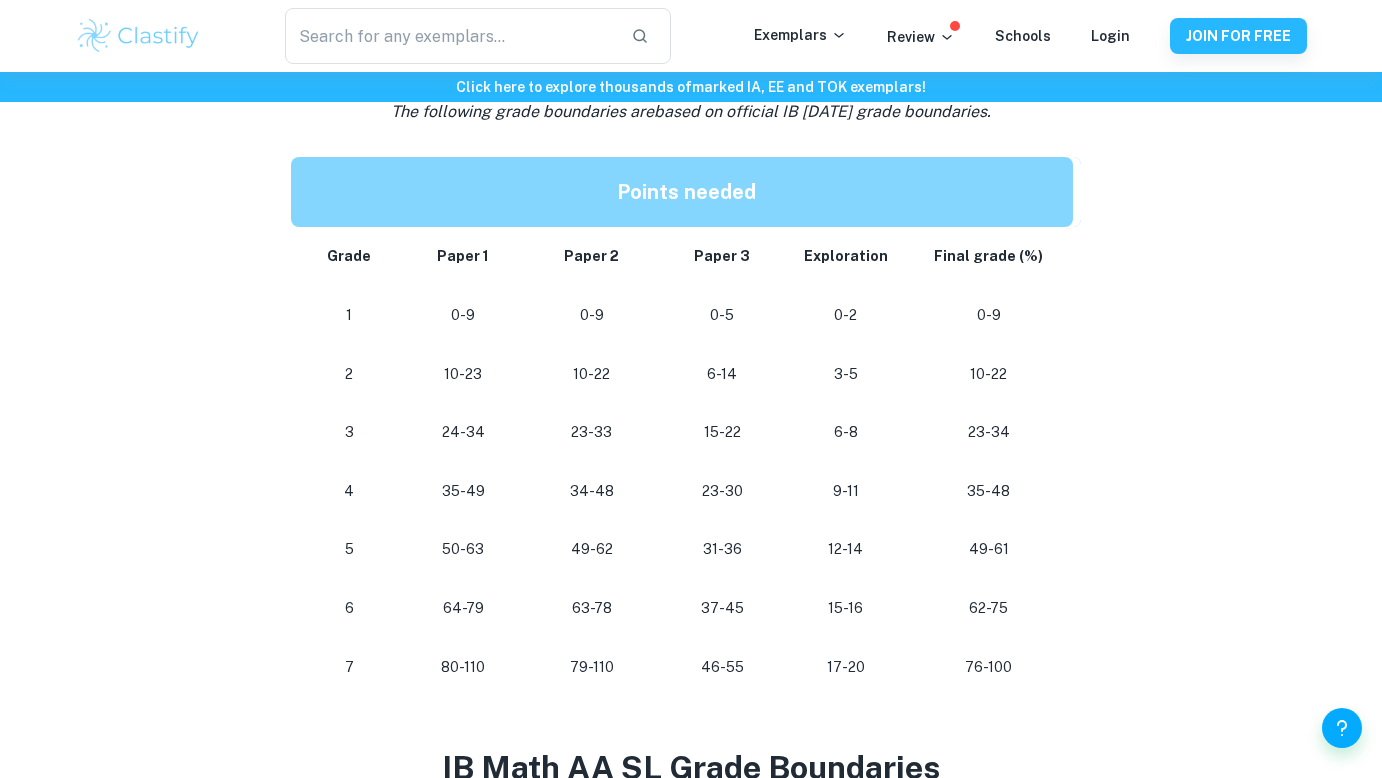 scroll, scrollTop: 980, scrollLeft: 0, axis: vertical 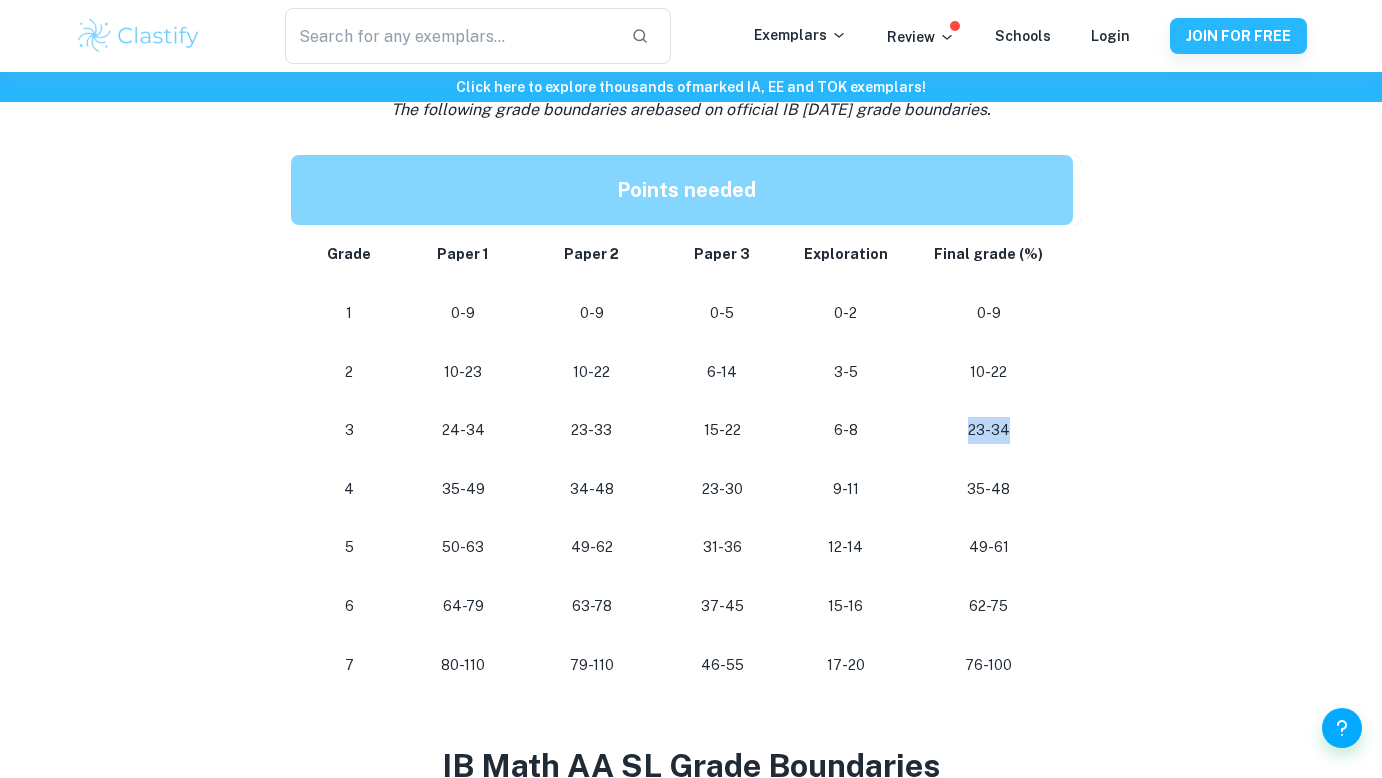 drag, startPoint x: 1011, startPoint y: 428, endPoint x: 968, endPoint y: 430, distance: 43.046486 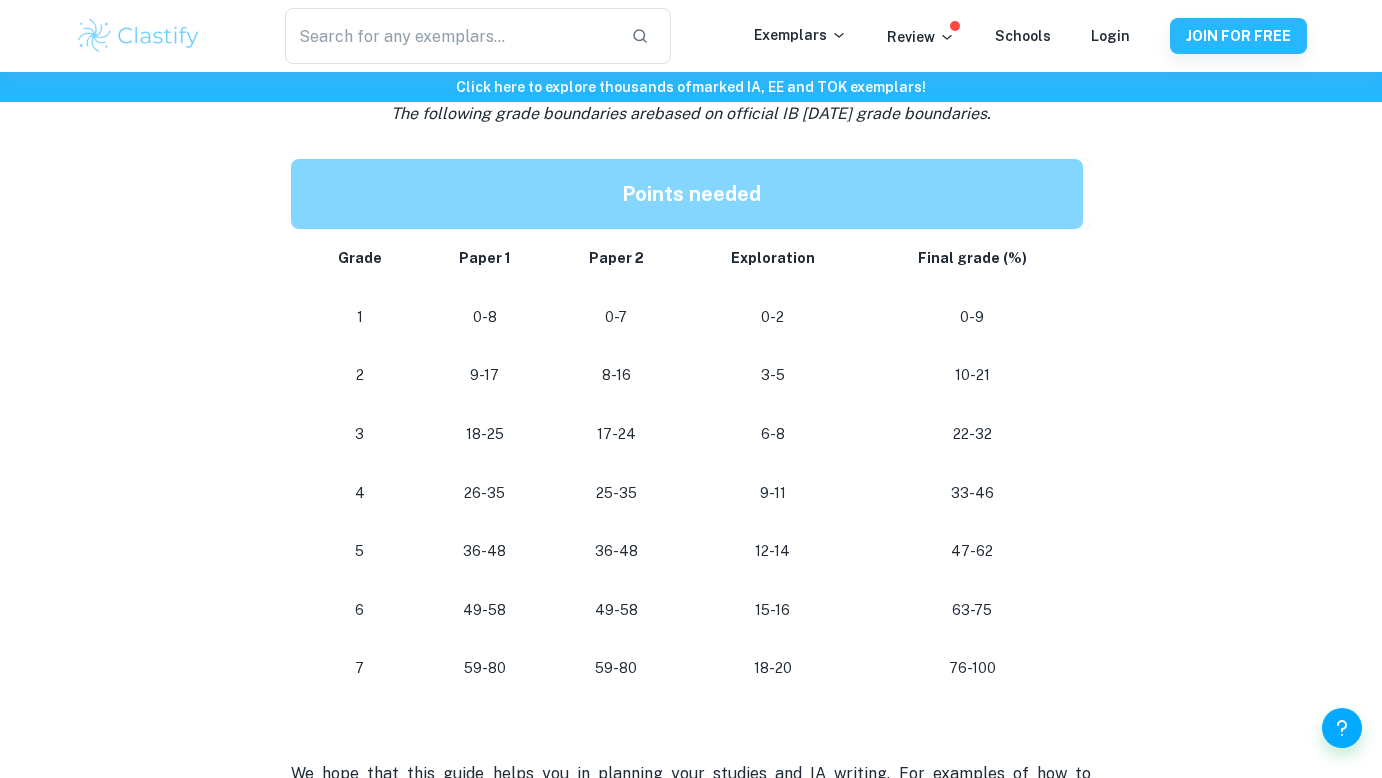 scroll, scrollTop: 1704, scrollLeft: 0, axis: vertical 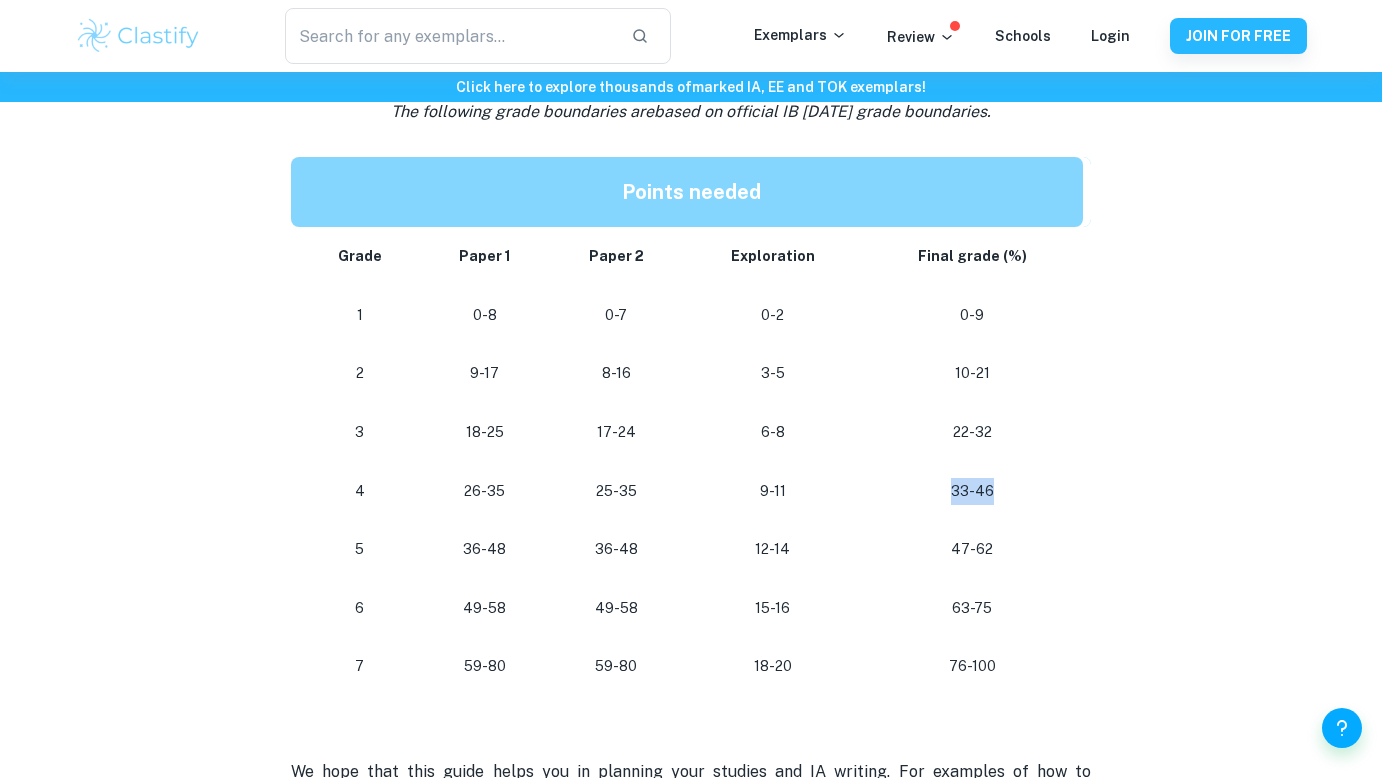 drag, startPoint x: 942, startPoint y: 477, endPoint x: 986, endPoint y: 492, distance: 46.486557 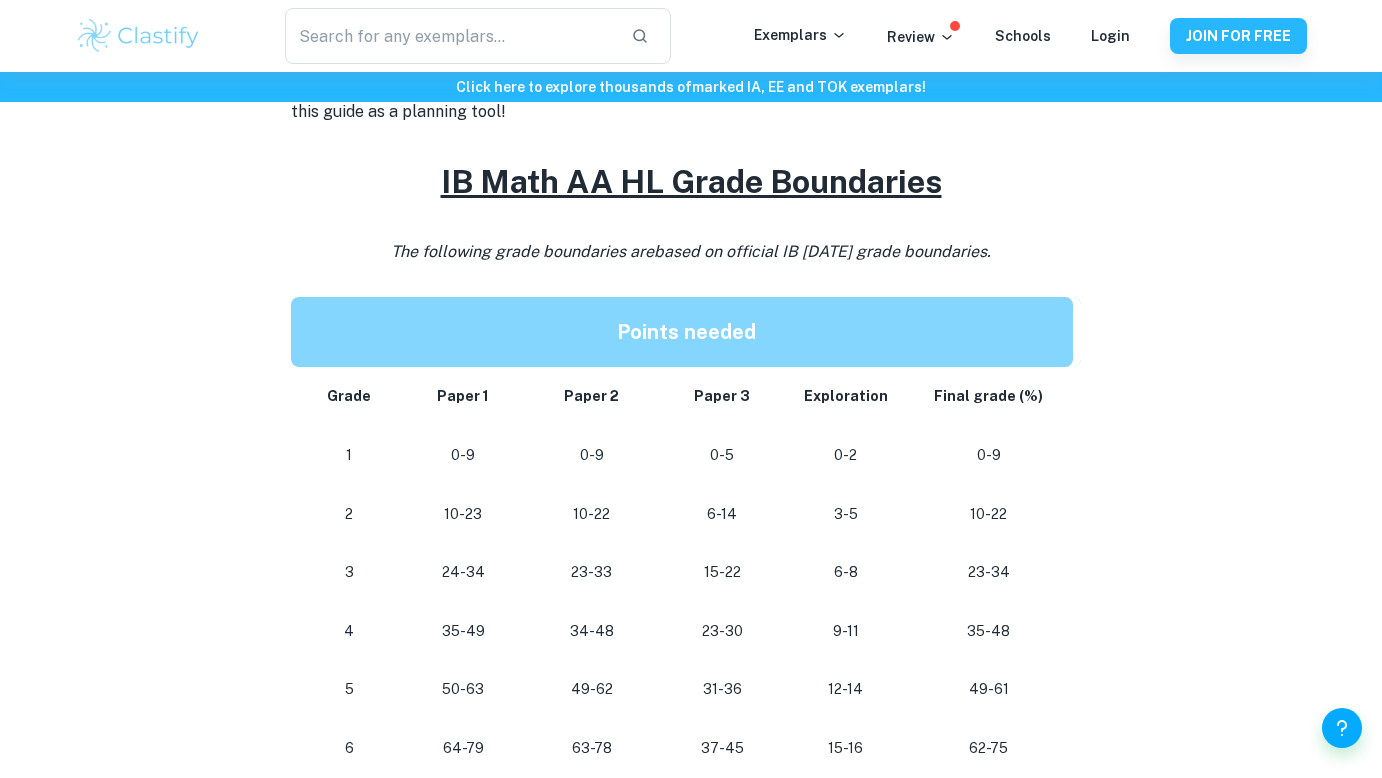 scroll, scrollTop: 680, scrollLeft: 0, axis: vertical 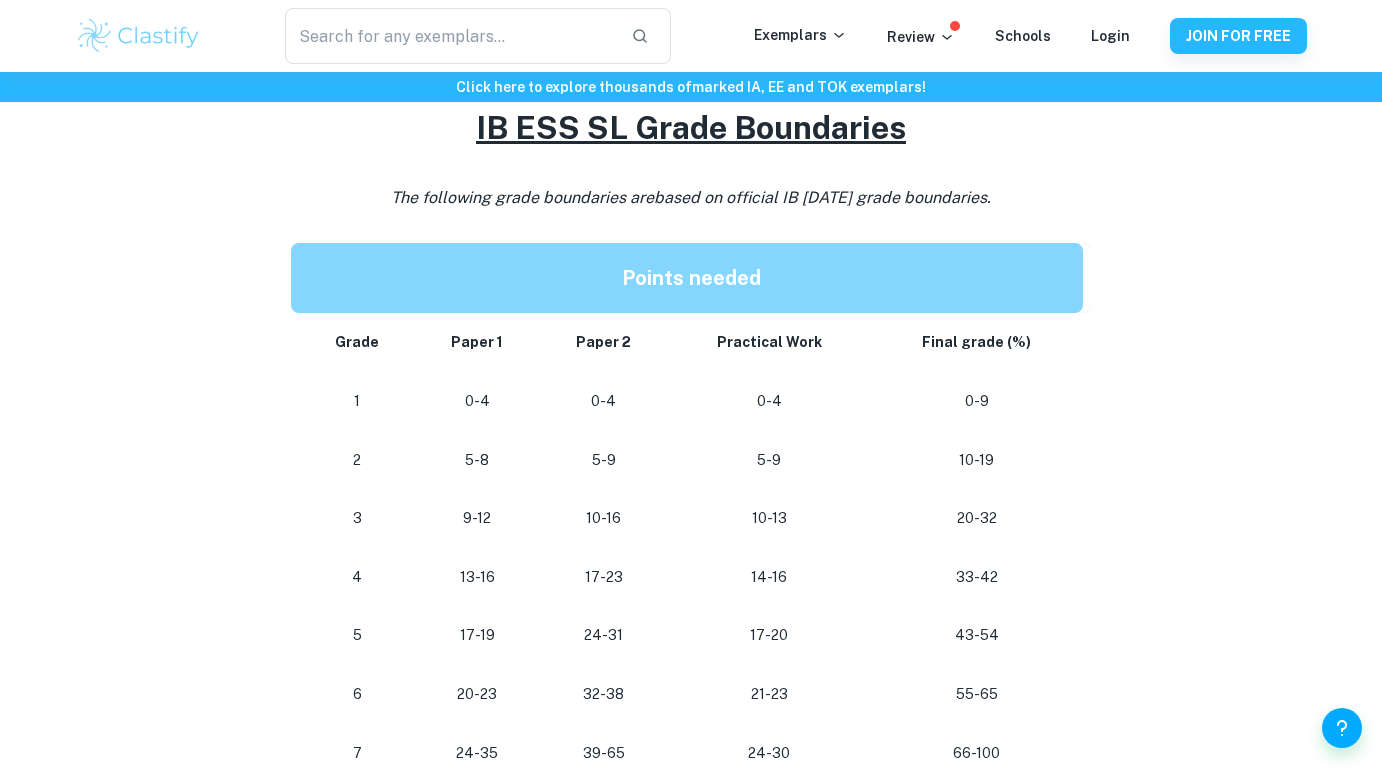 click on "43-54" at bounding box center (977, 635) 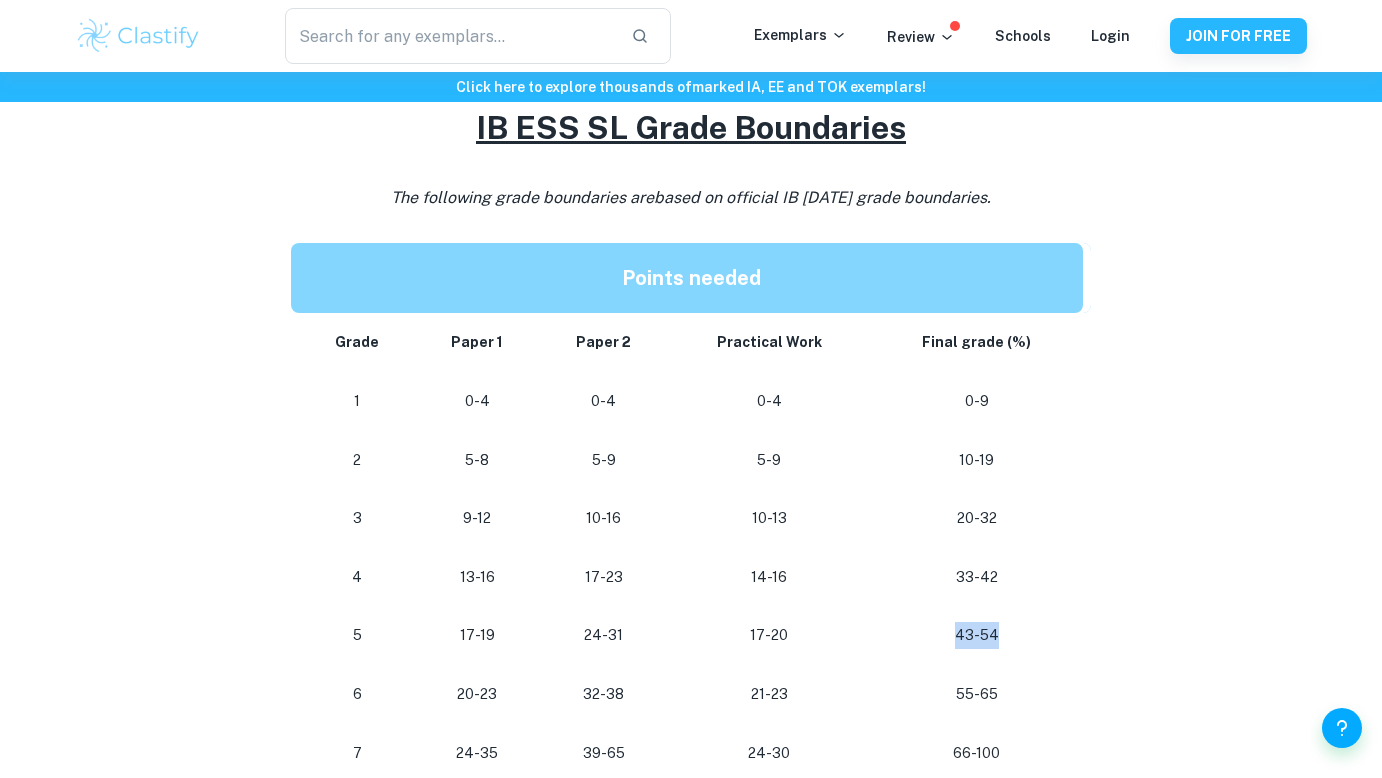 drag, startPoint x: 1002, startPoint y: 628, endPoint x: 956, endPoint y: 614, distance: 48.08326 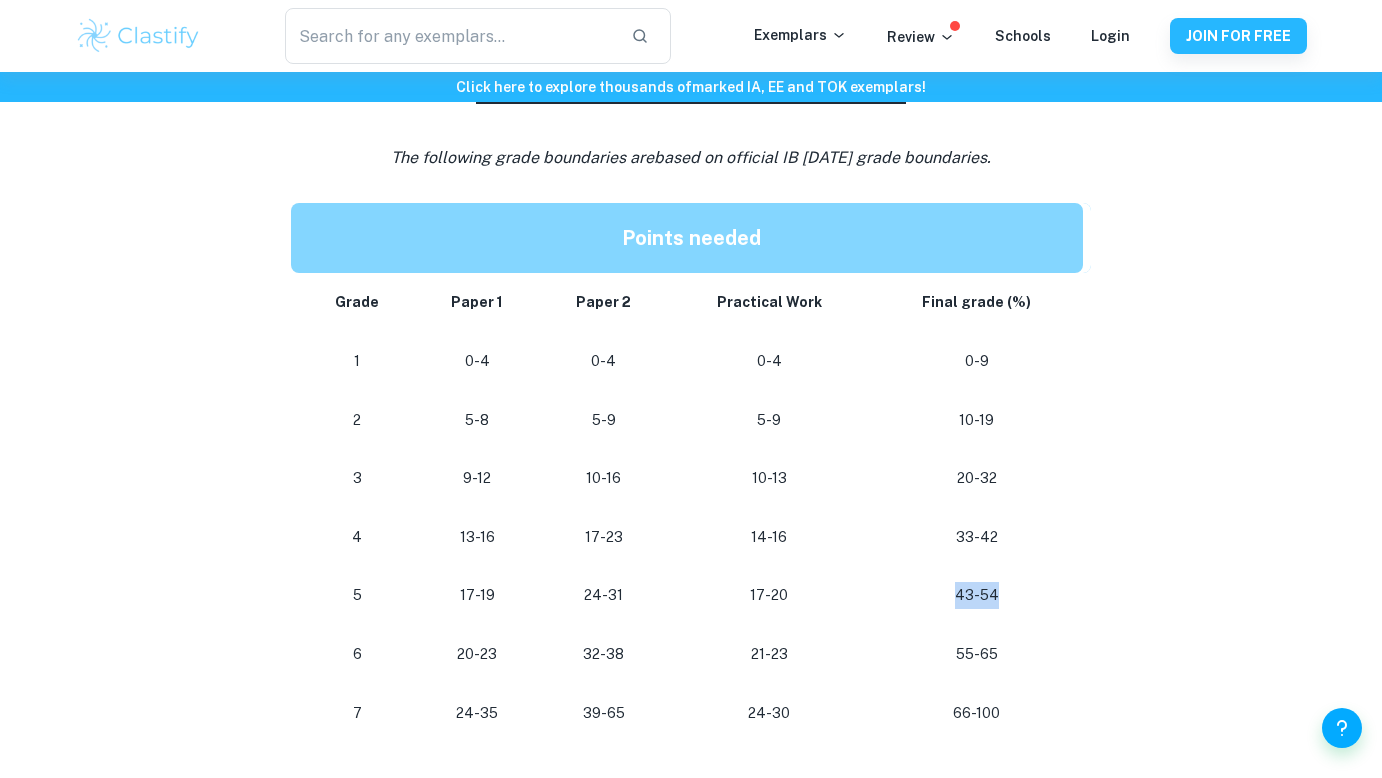 scroll, scrollTop: 981, scrollLeft: 0, axis: vertical 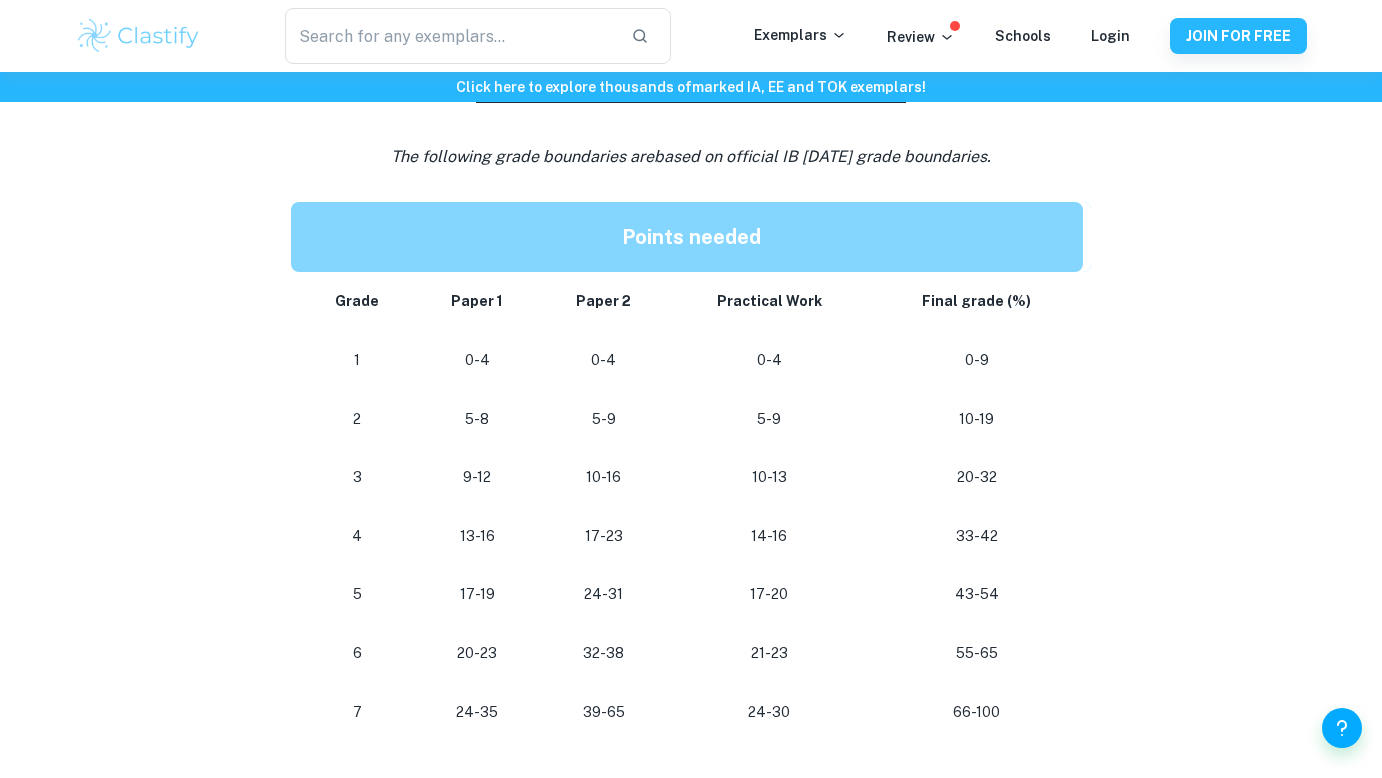 click on "55-65" at bounding box center (977, 653) 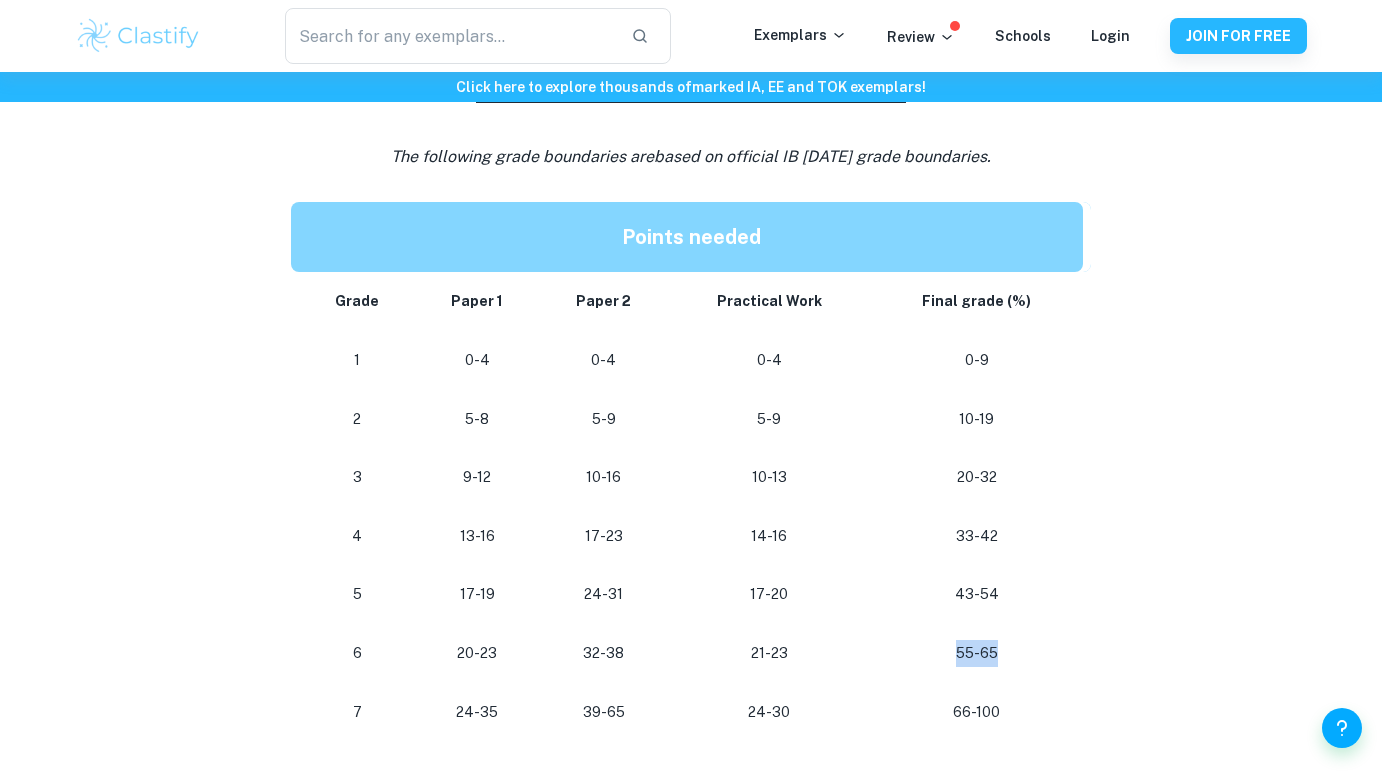 drag, startPoint x: 958, startPoint y: 649, endPoint x: 1005, endPoint y: 653, distance: 47.169907 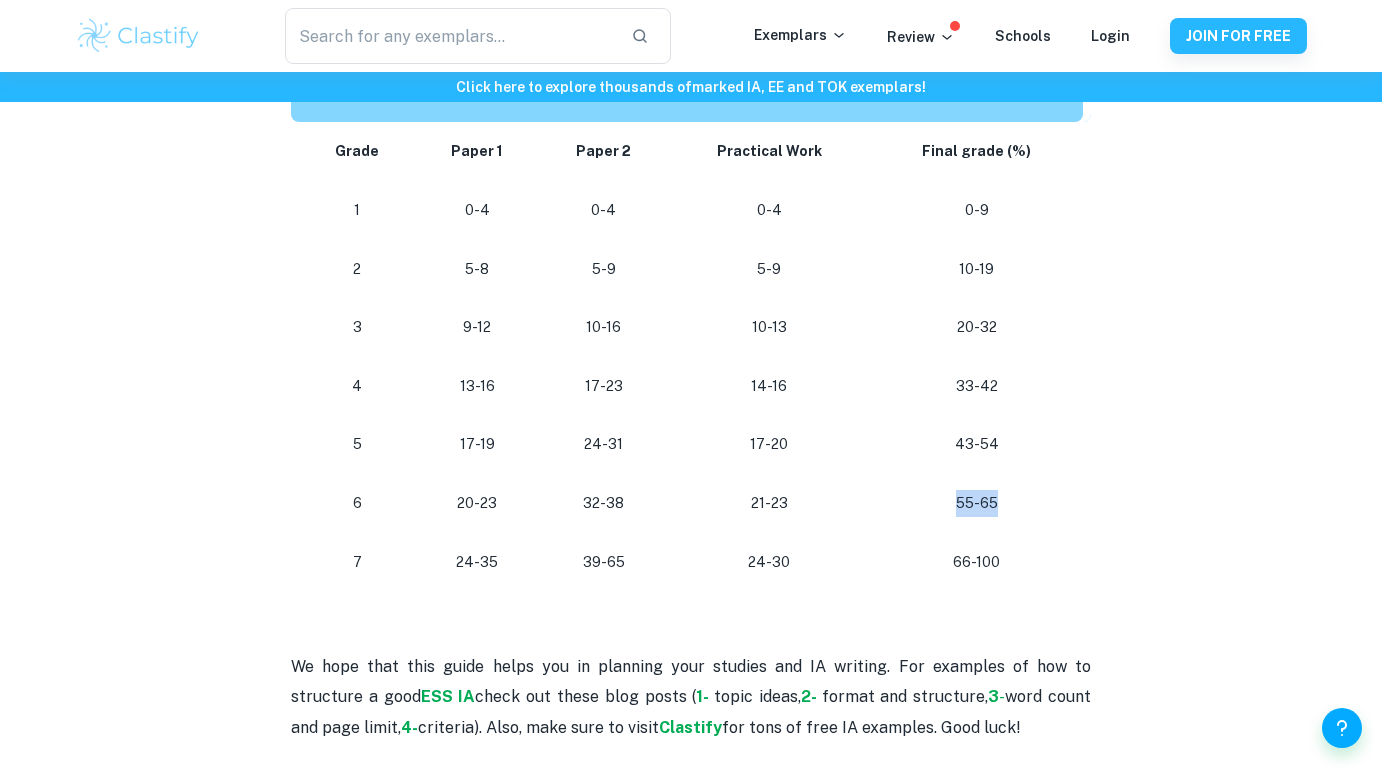 scroll, scrollTop: 1131, scrollLeft: 0, axis: vertical 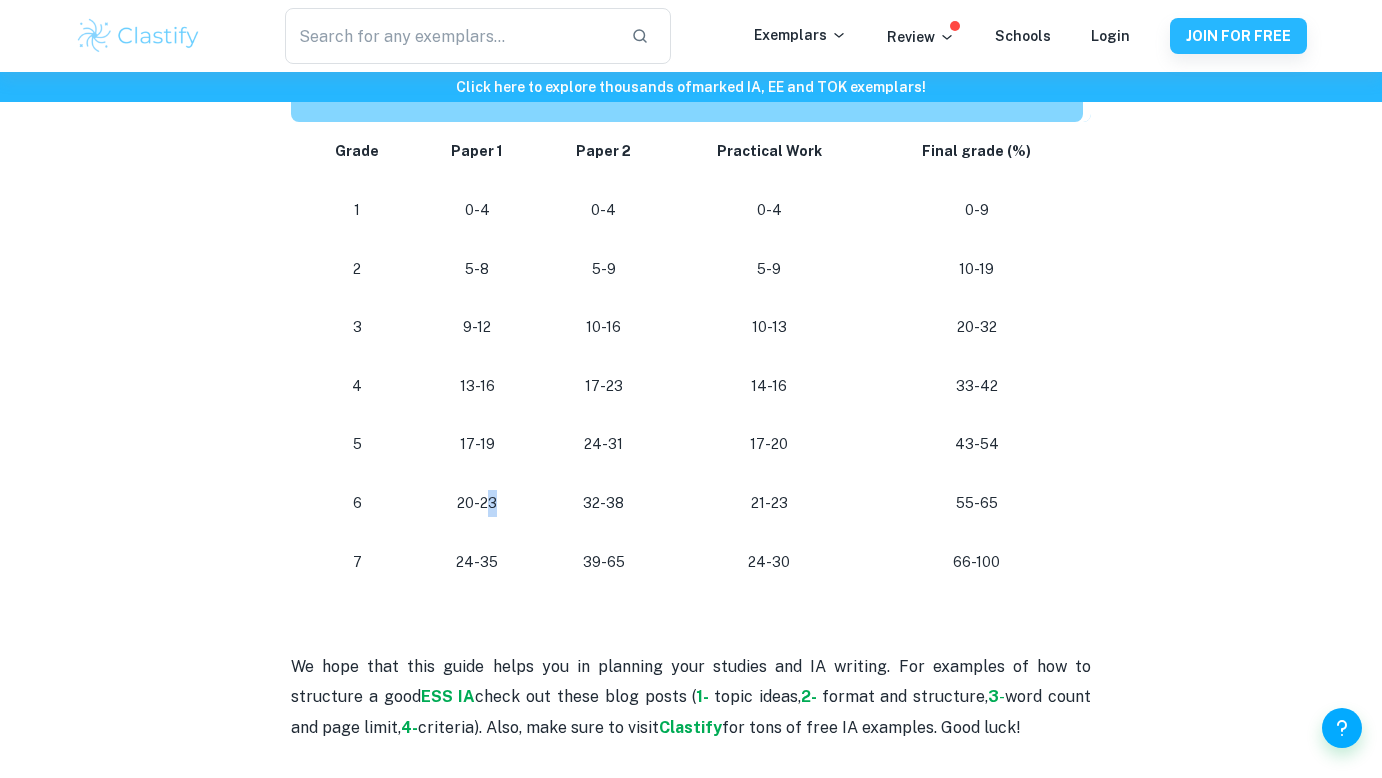 drag, startPoint x: 502, startPoint y: 496, endPoint x: 487, endPoint y: 496, distance: 15 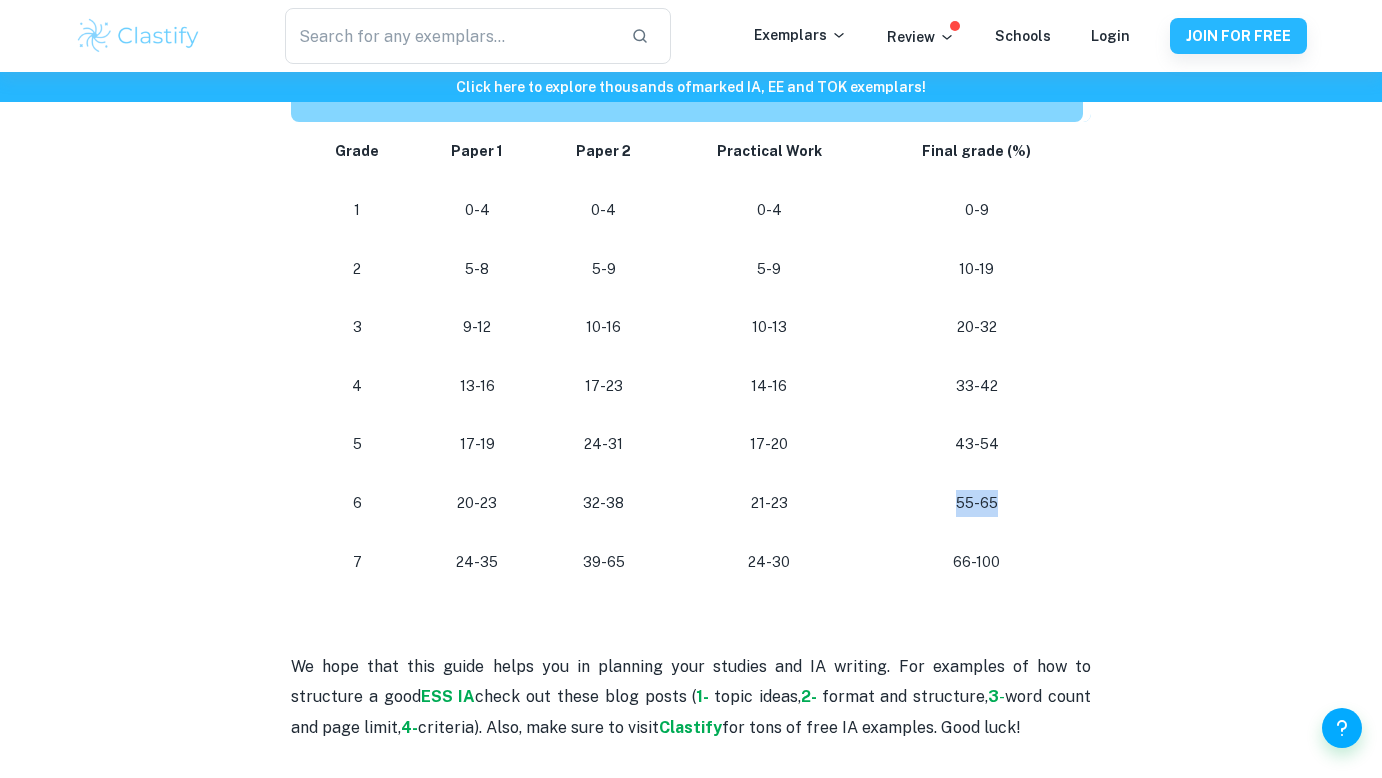 drag, startPoint x: 1022, startPoint y: 507, endPoint x: 960, endPoint y: 493, distance: 63.560993 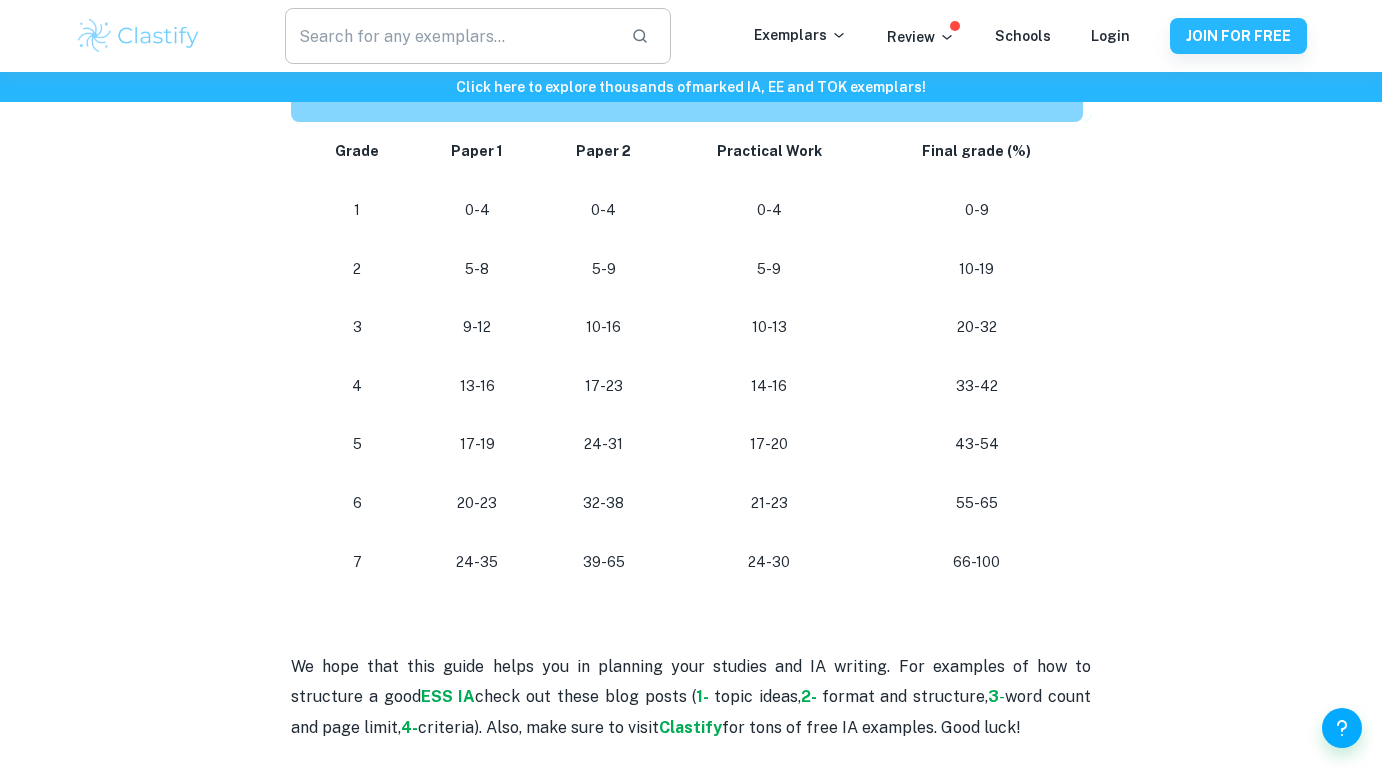 click at bounding box center (450, 36) 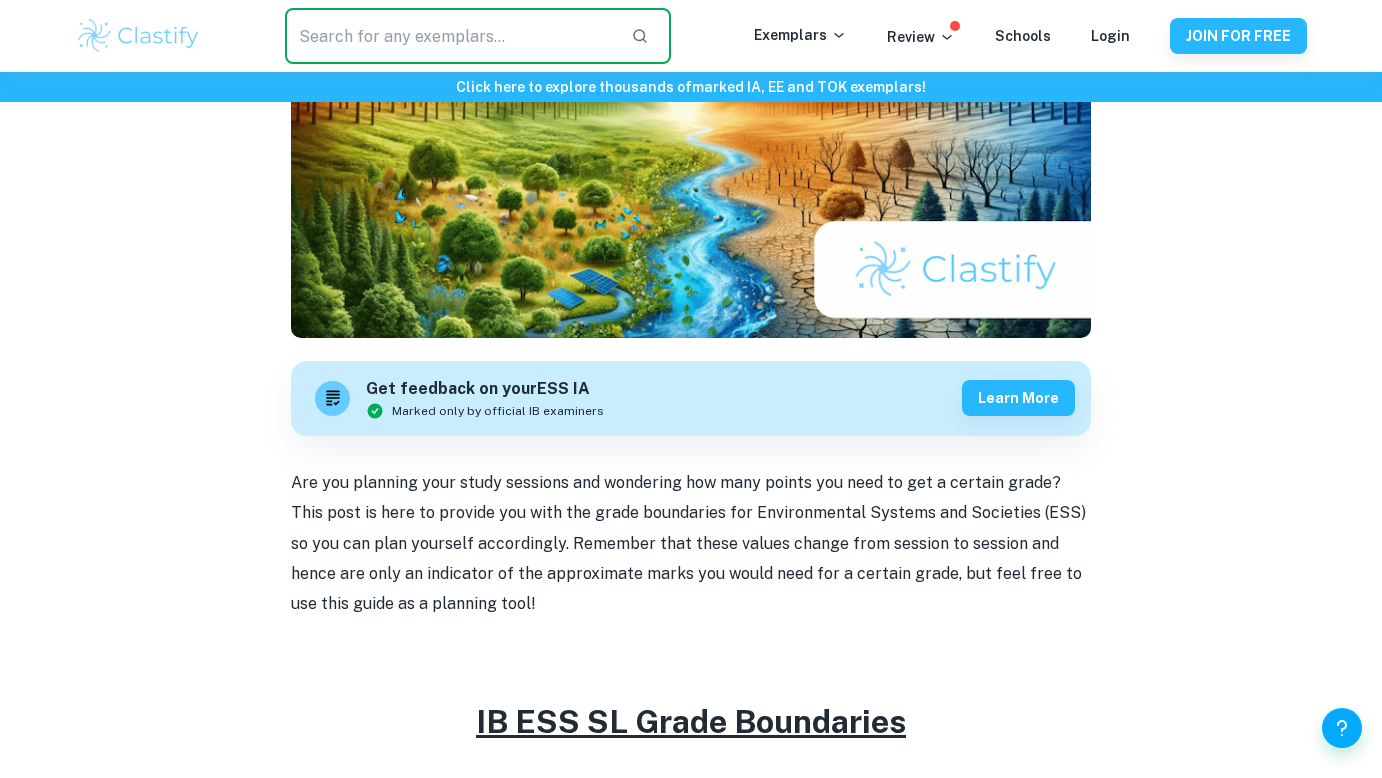 scroll, scrollTop: 355, scrollLeft: 0, axis: vertical 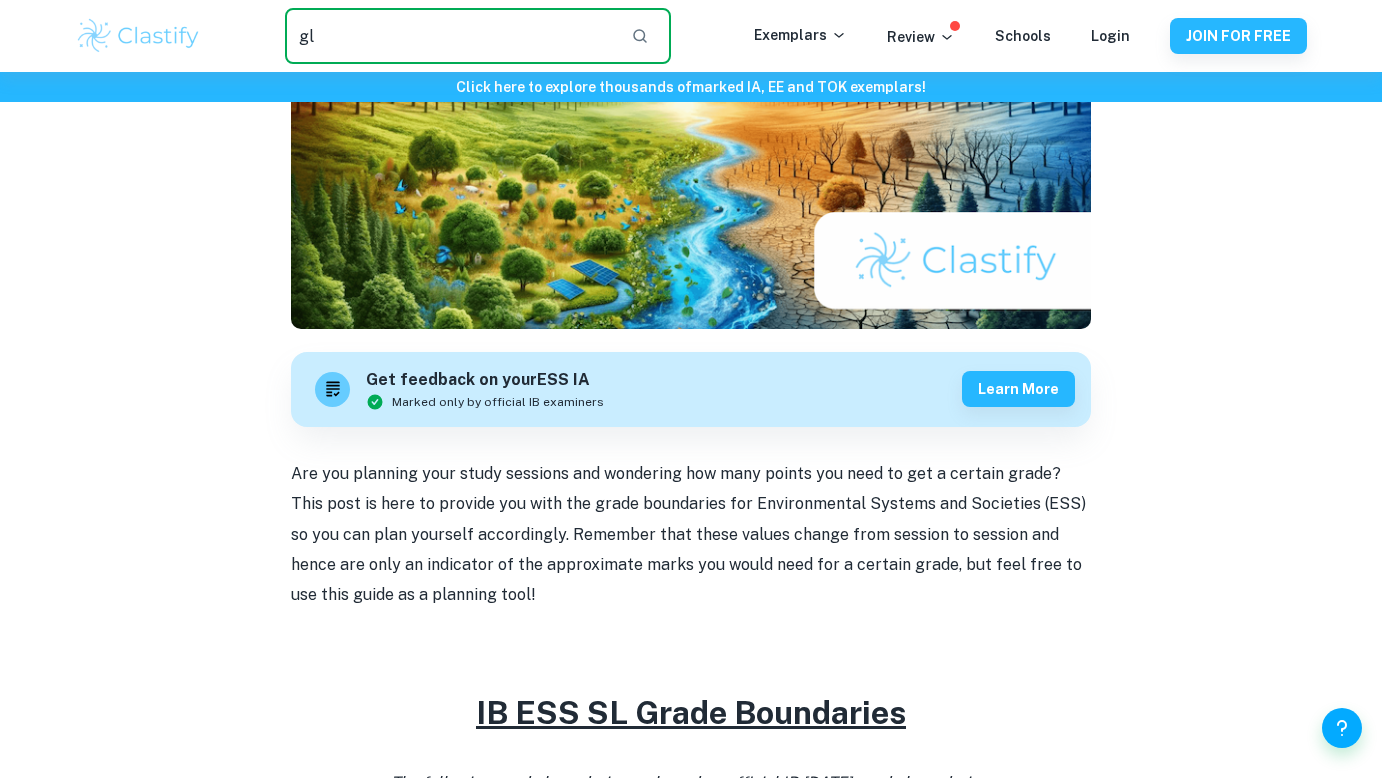 type on "g" 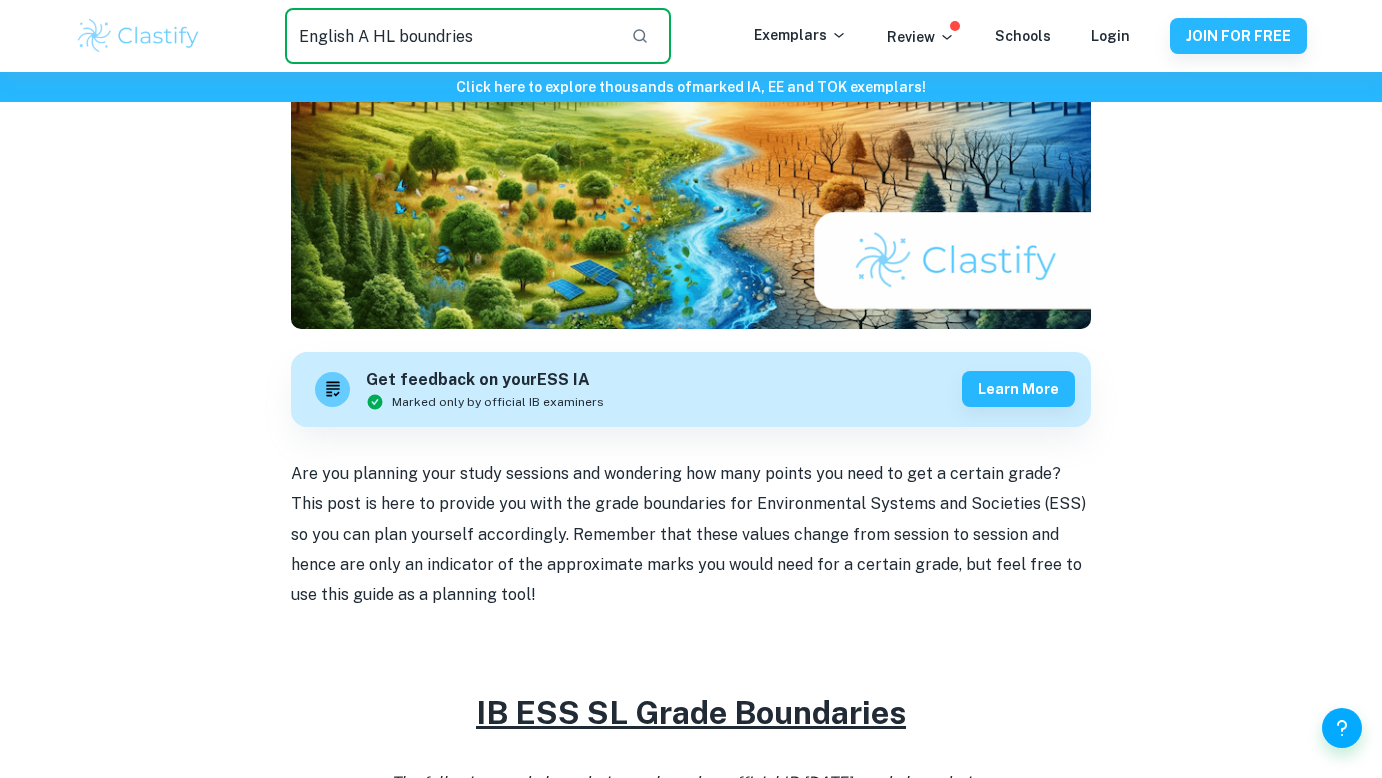 type on "English A HL boundries" 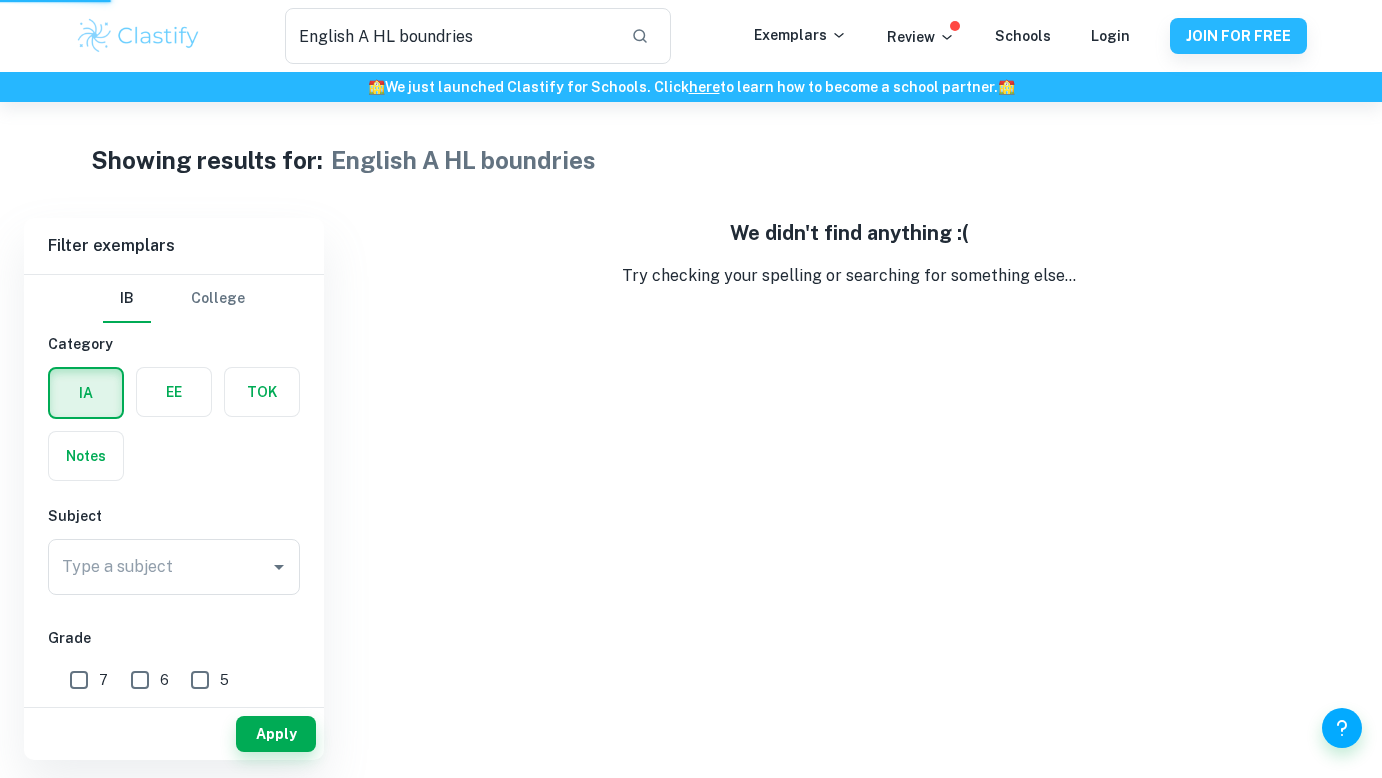 scroll, scrollTop: 102, scrollLeft: 0, axis: vertical 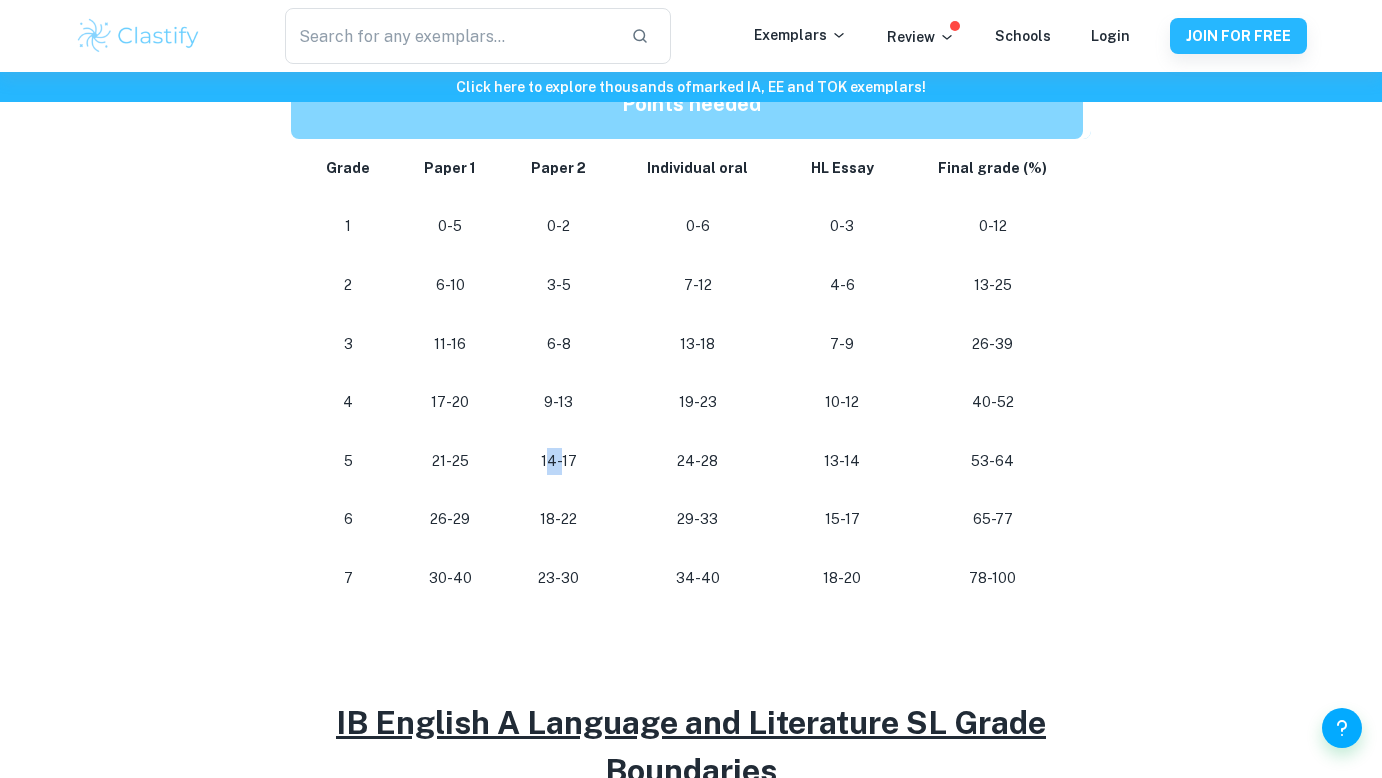drag, startPoint x: 561, startPoint y: 459, endPoint x: 550, endPoint y: 457, distance: 11.18034 